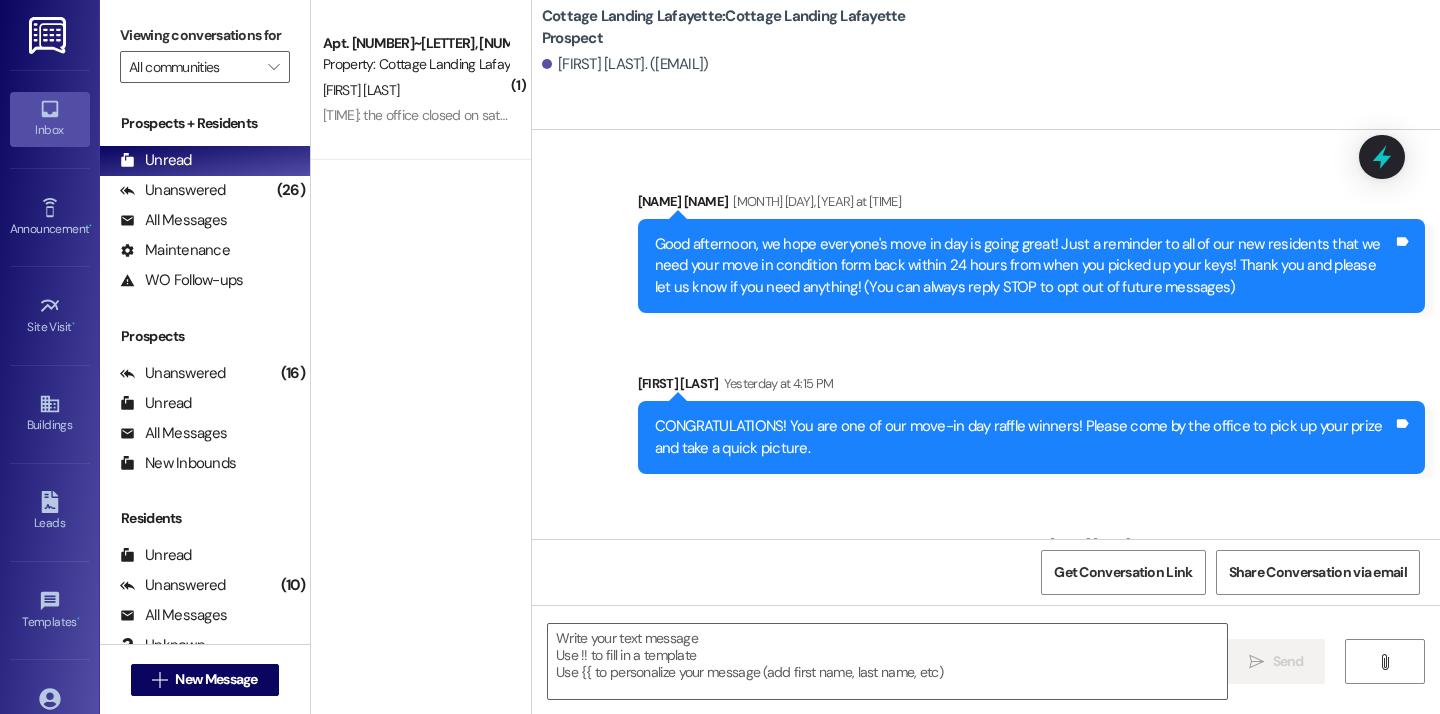 scroll, scrollTop: 0, scrollLeft: 0, axis: both 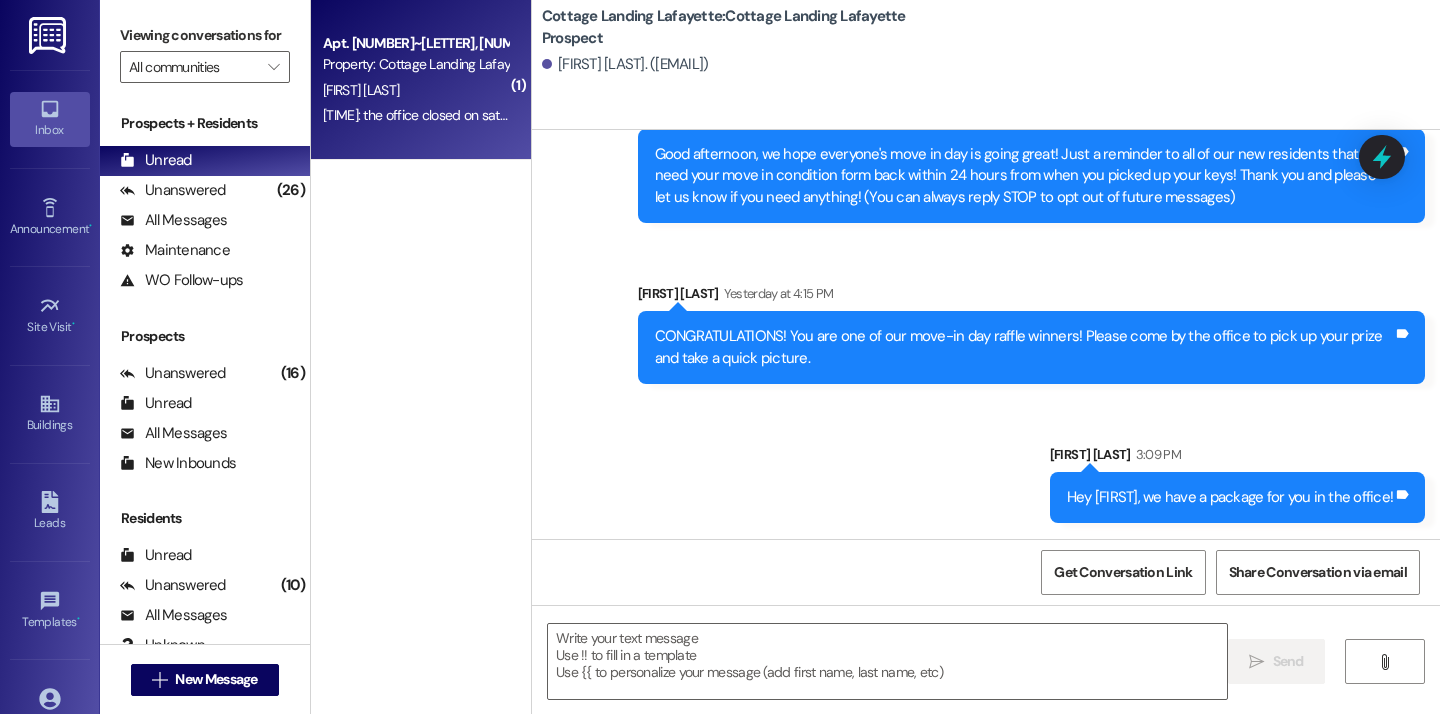 click on "Property: Cottage Landing Lafayette" at bounding box center (415, 64) 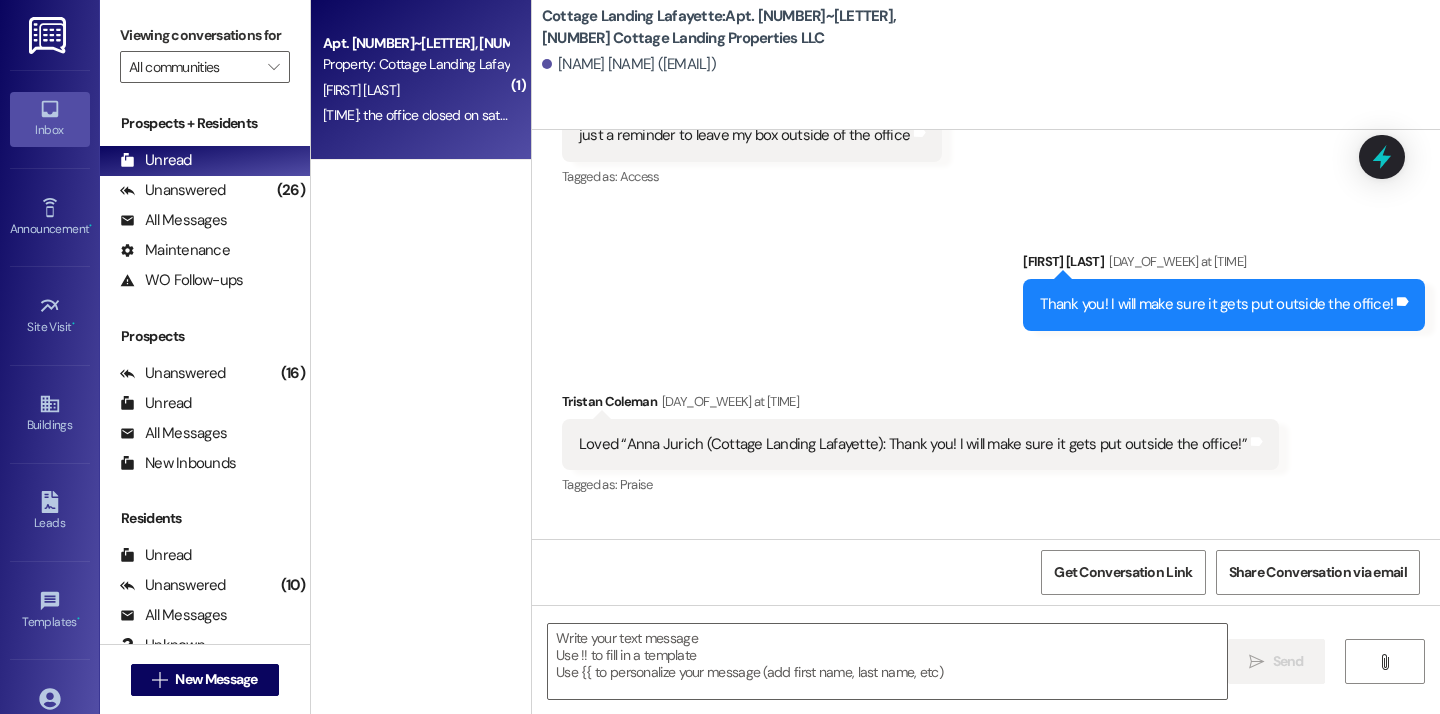 scroll, scrollTop: 70360, scrollLeft: 0, axis: vertical 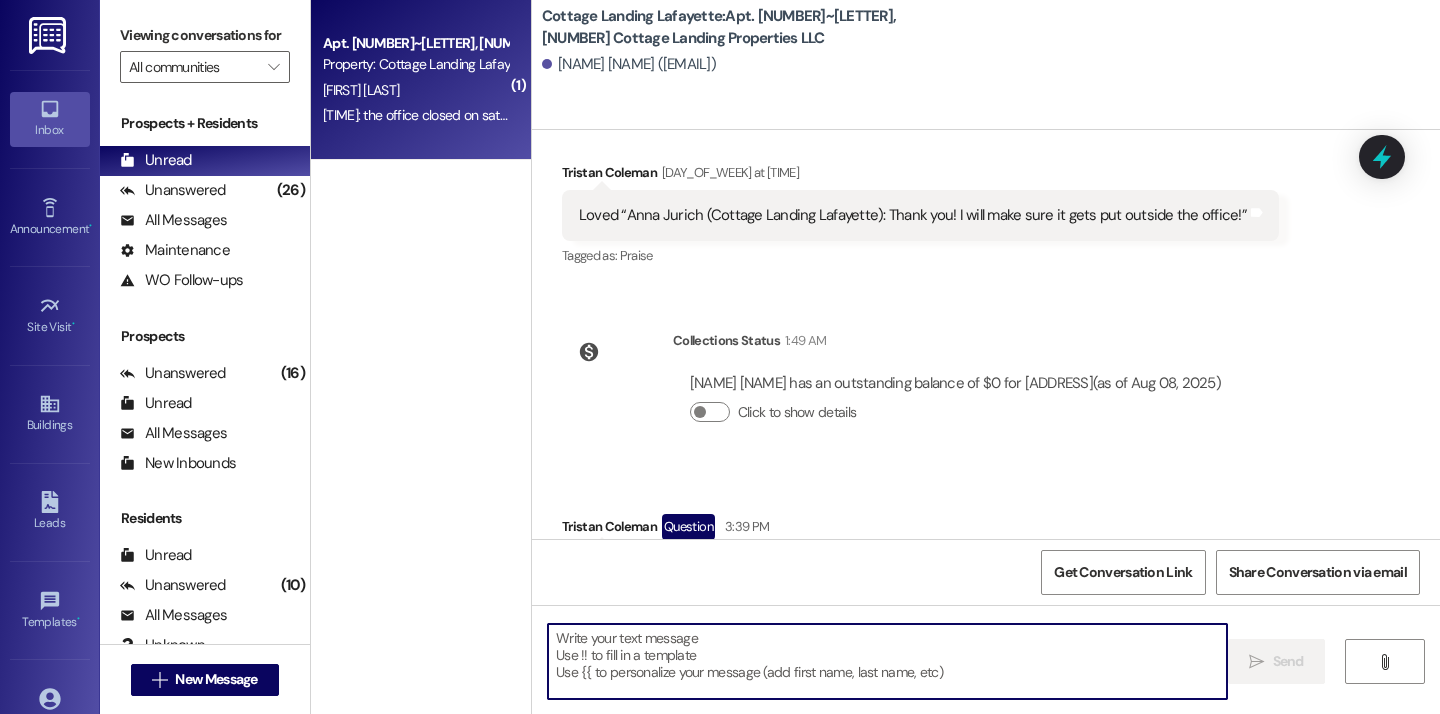 click at bounding box center (887, 661) 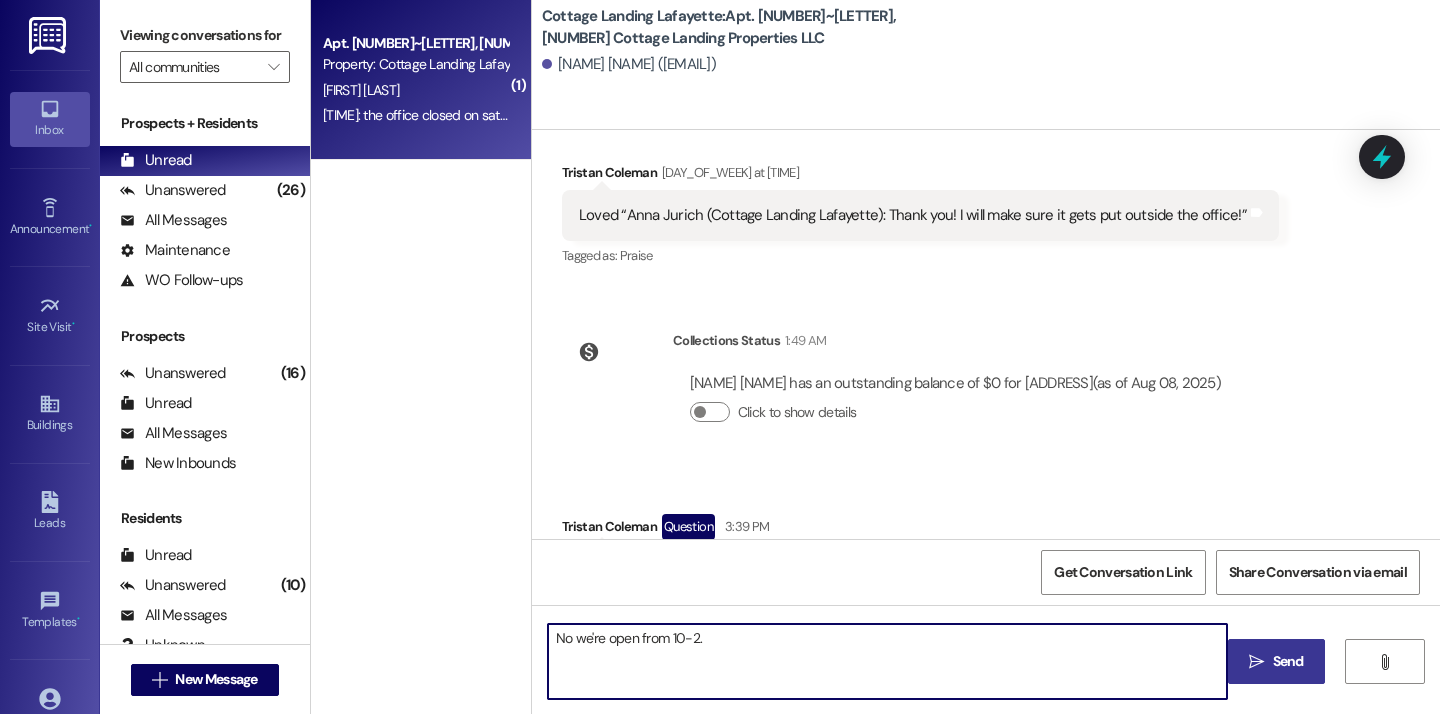 type on "No we're open from 10-2." 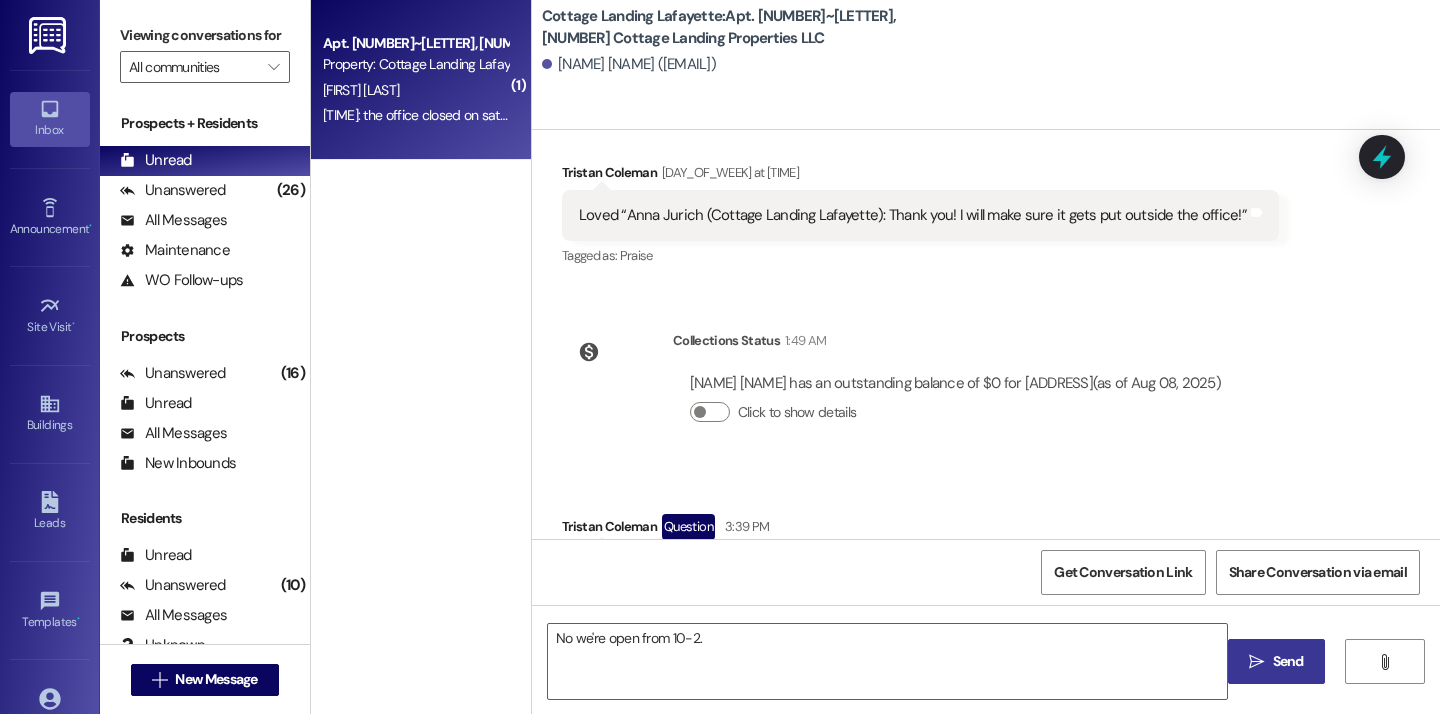 click on " Send" at bounding box center (1276, 661) 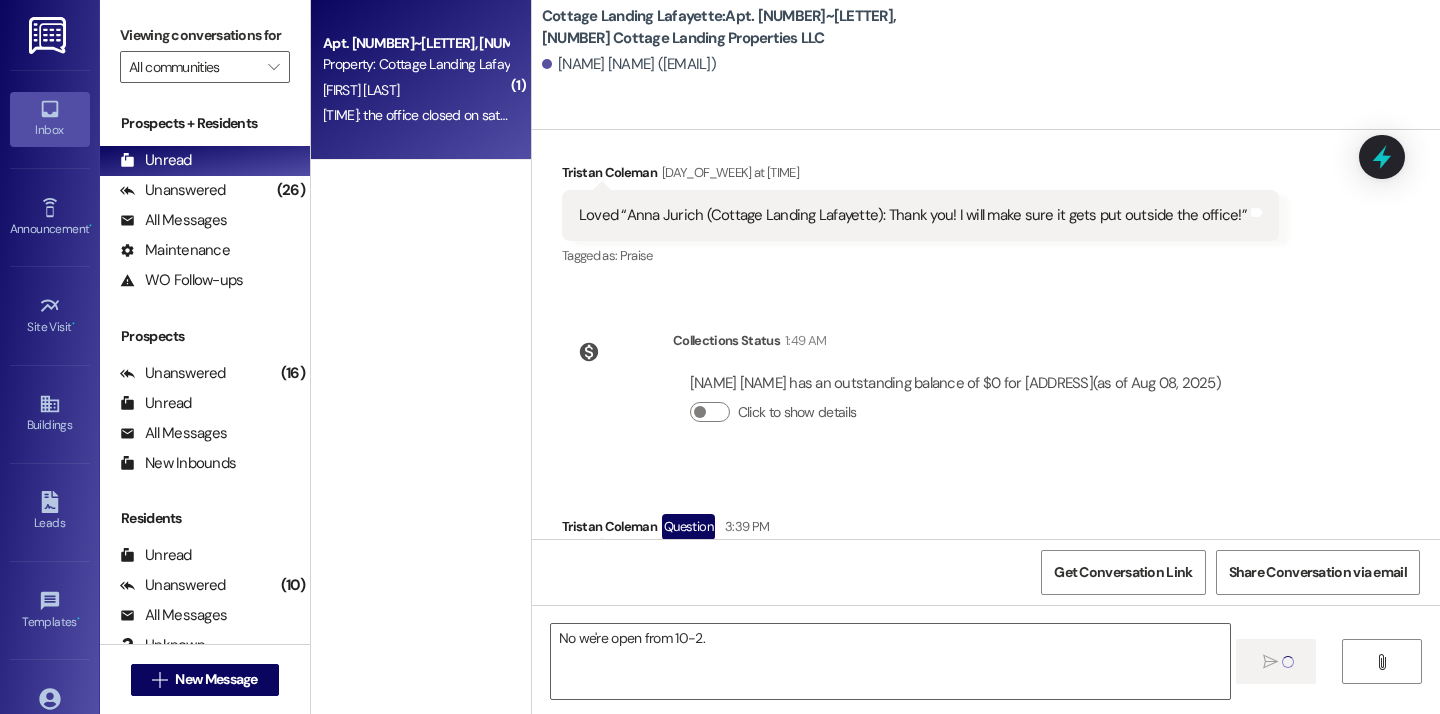 type 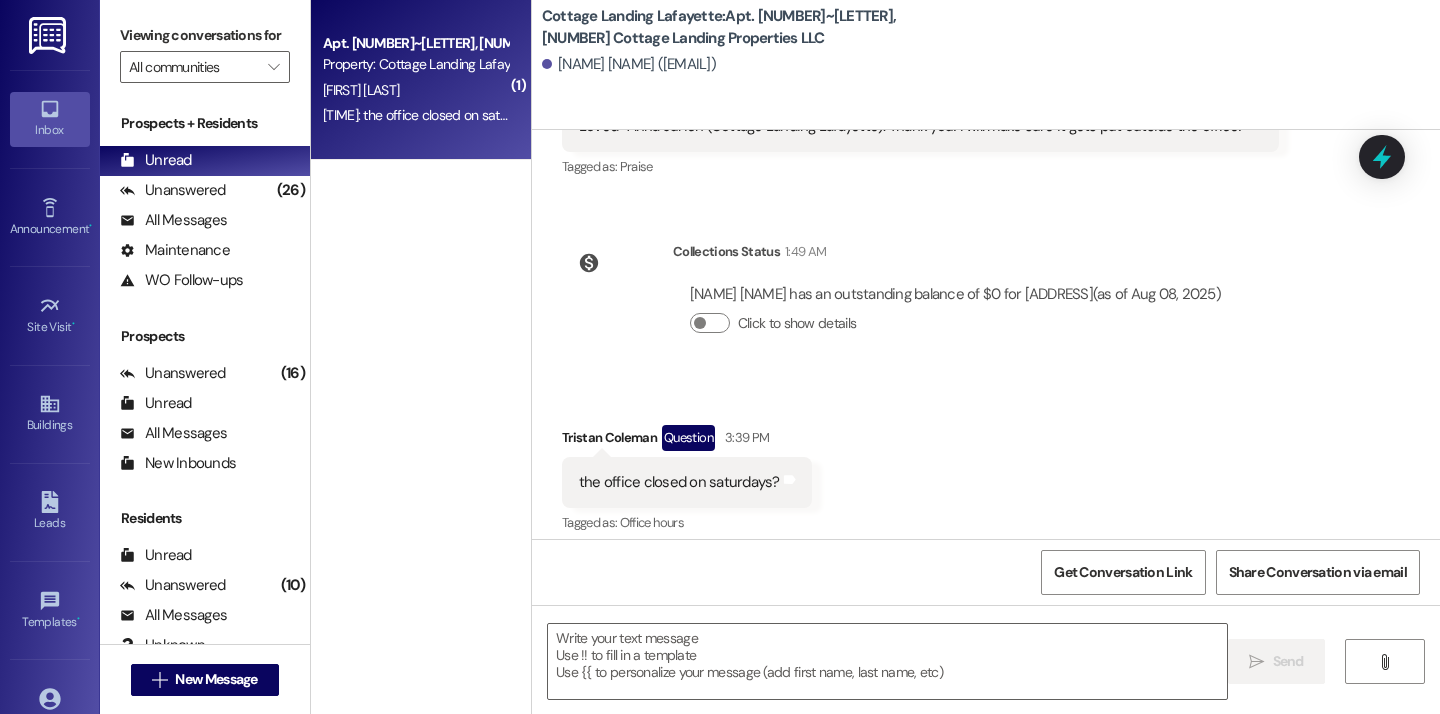 scroll, scrollTop: 70500, scrollLeft: 0, axis: vertical 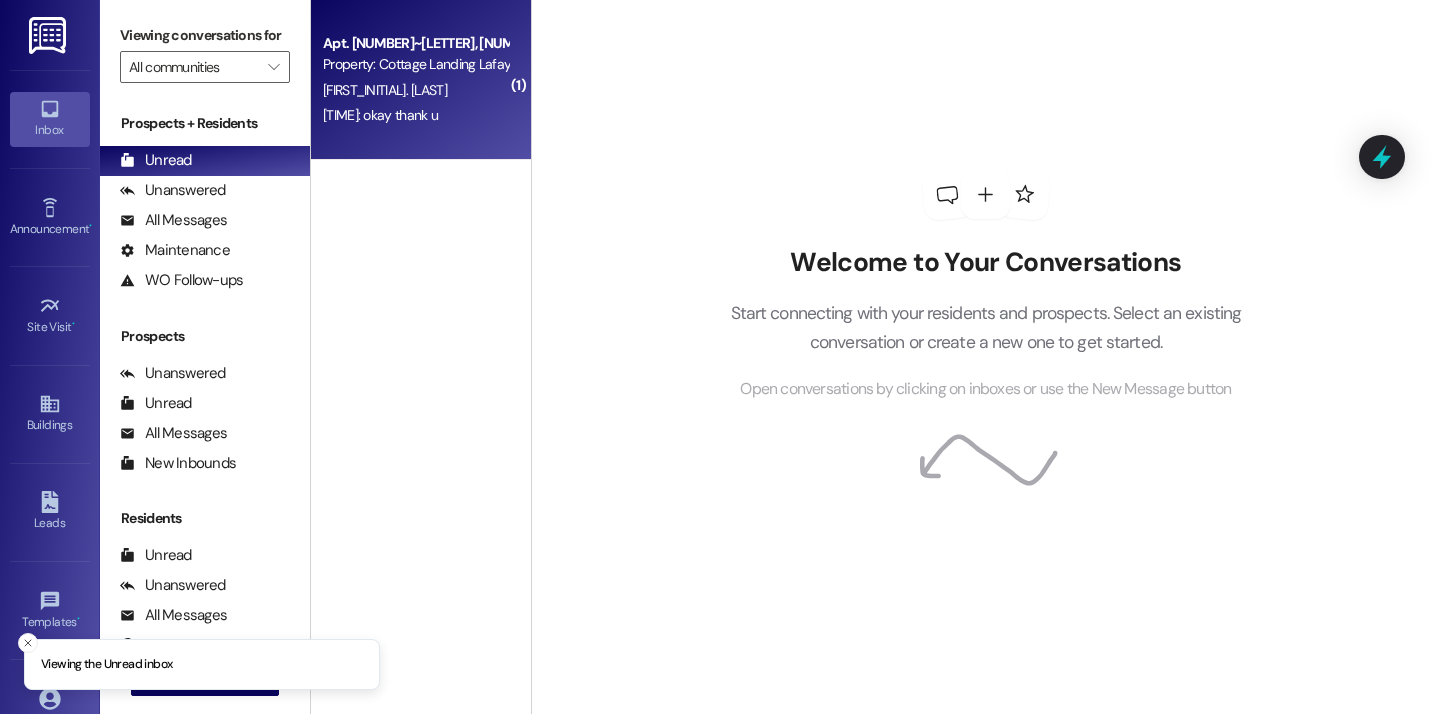 click on "Apt. [NUMBER]~A, 1 Cottage Landing Properties LLC Property: Cottage Landing Lafayette T. Coleman [TIME]: okay thank u [TIME]: okay thank u" at bounding box center (421, 80) 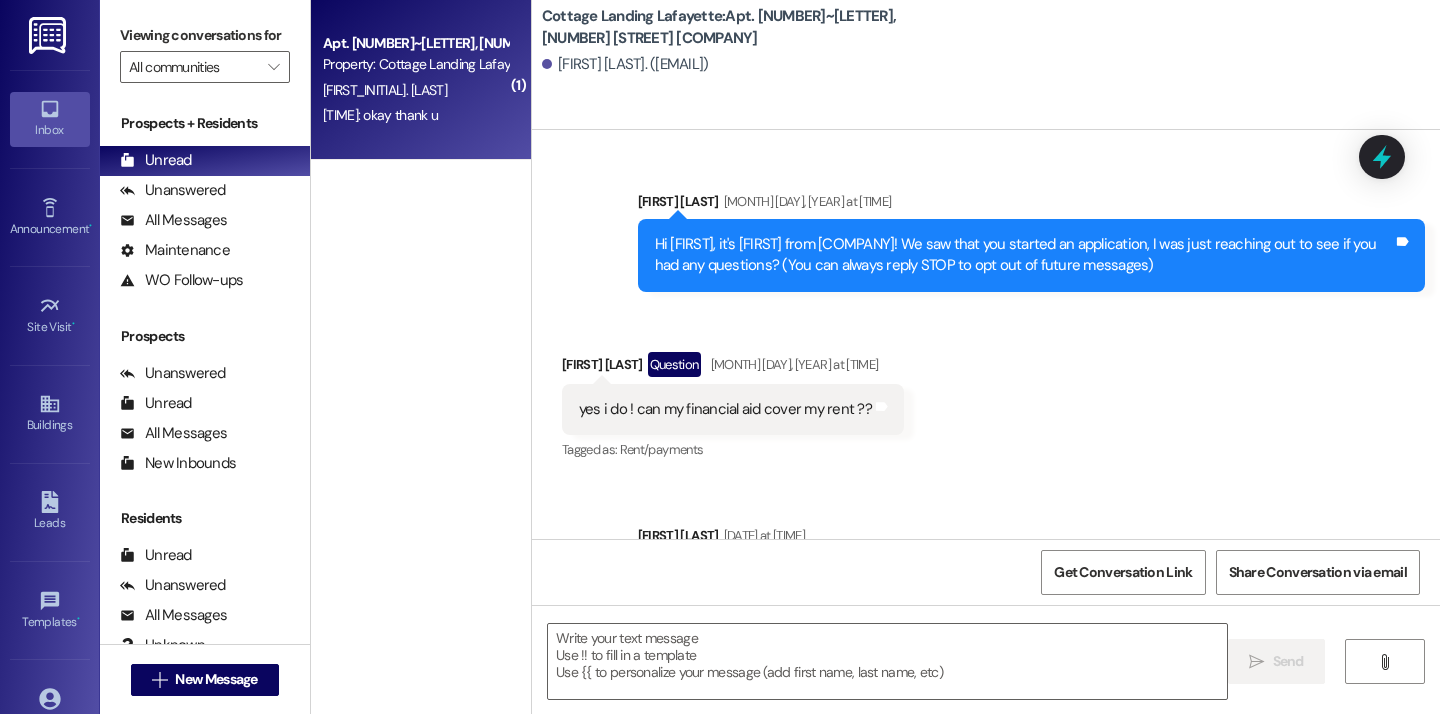 scroll, scrollTop: 70668, scrollLeft: 0, axis: vertical 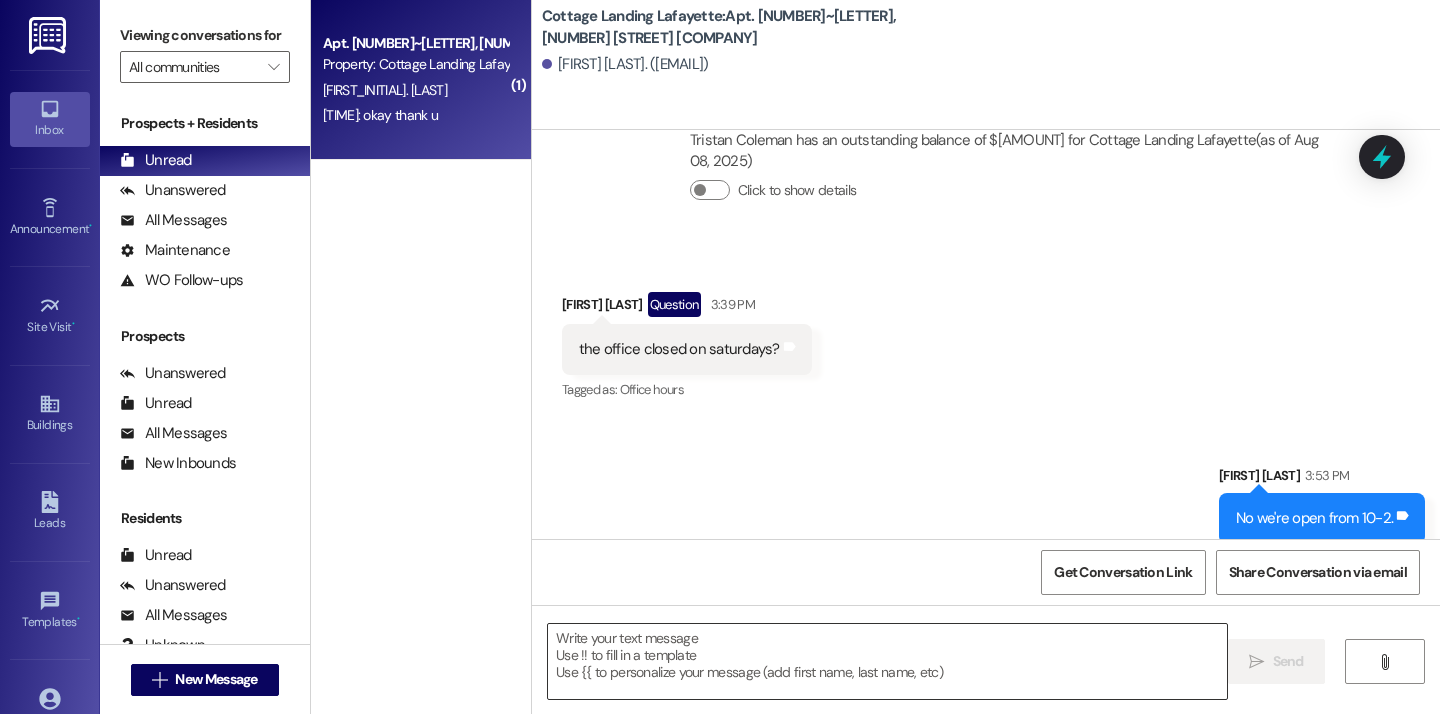 click at bounding box center [887, 661] 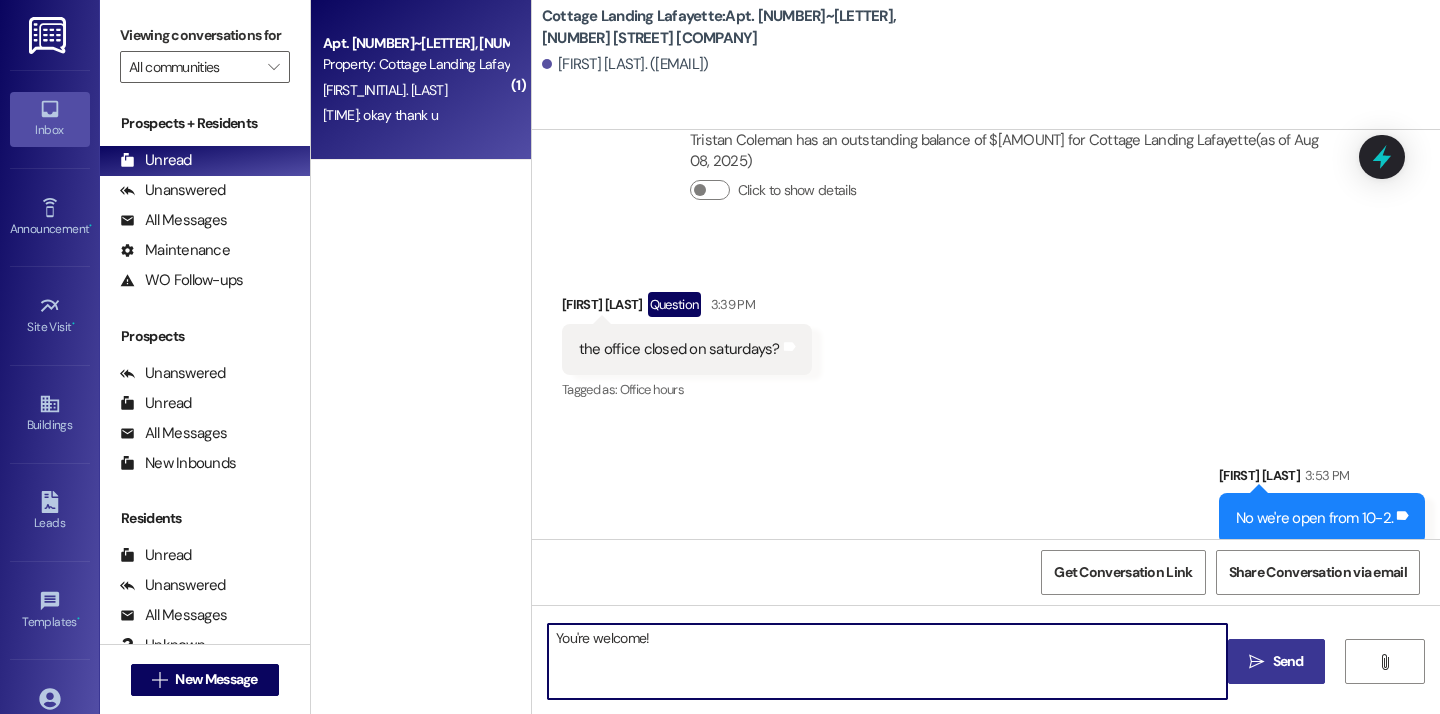 type on "You're welcome!" 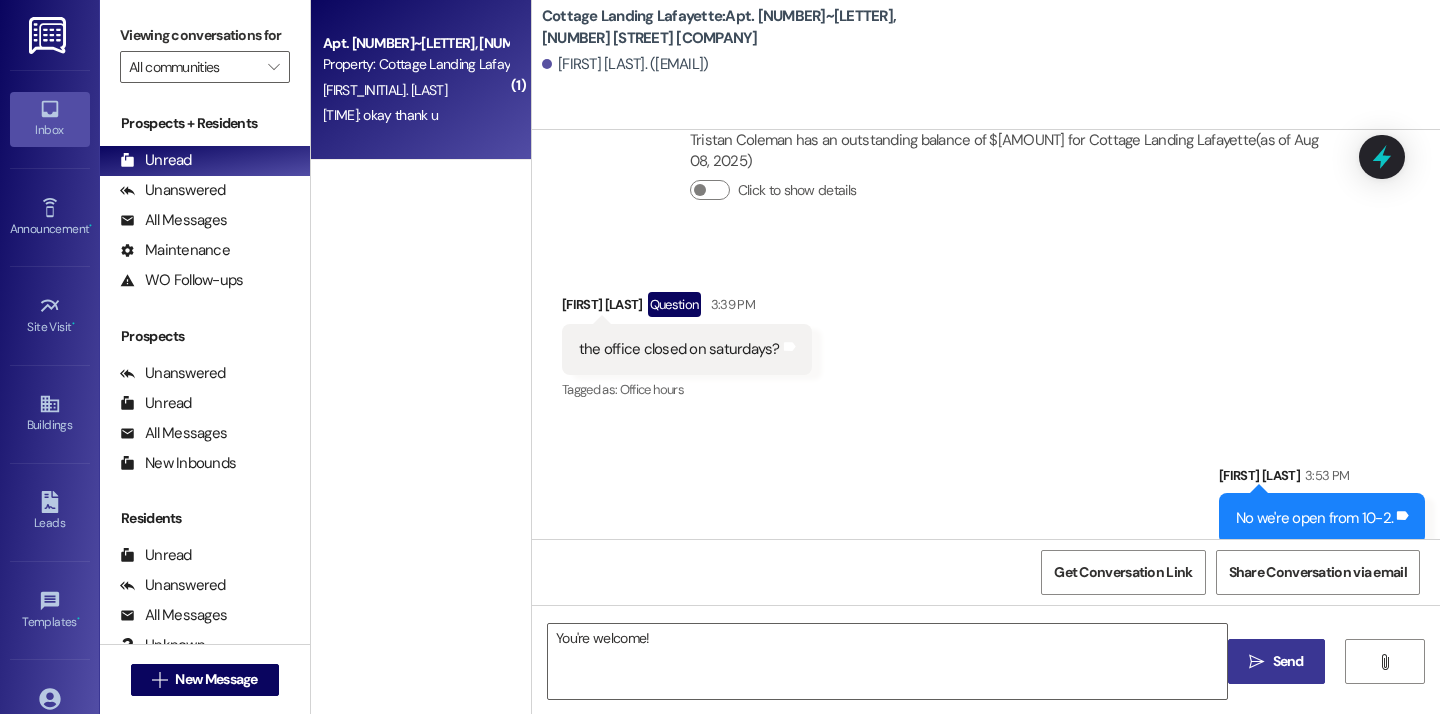 click on "" at bounding box center (1256, 662) 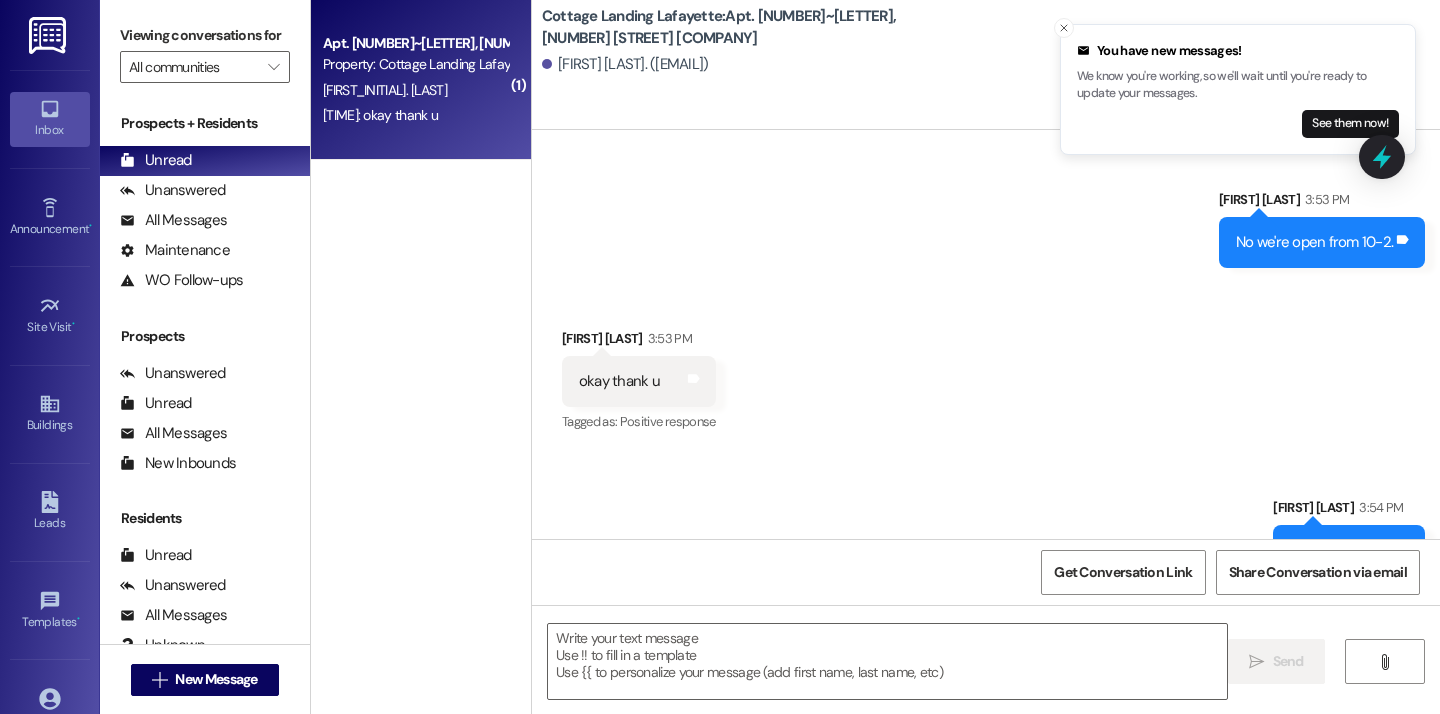 scroll, scrollTop: 70947, scrollLeft: 0, axis: vertical 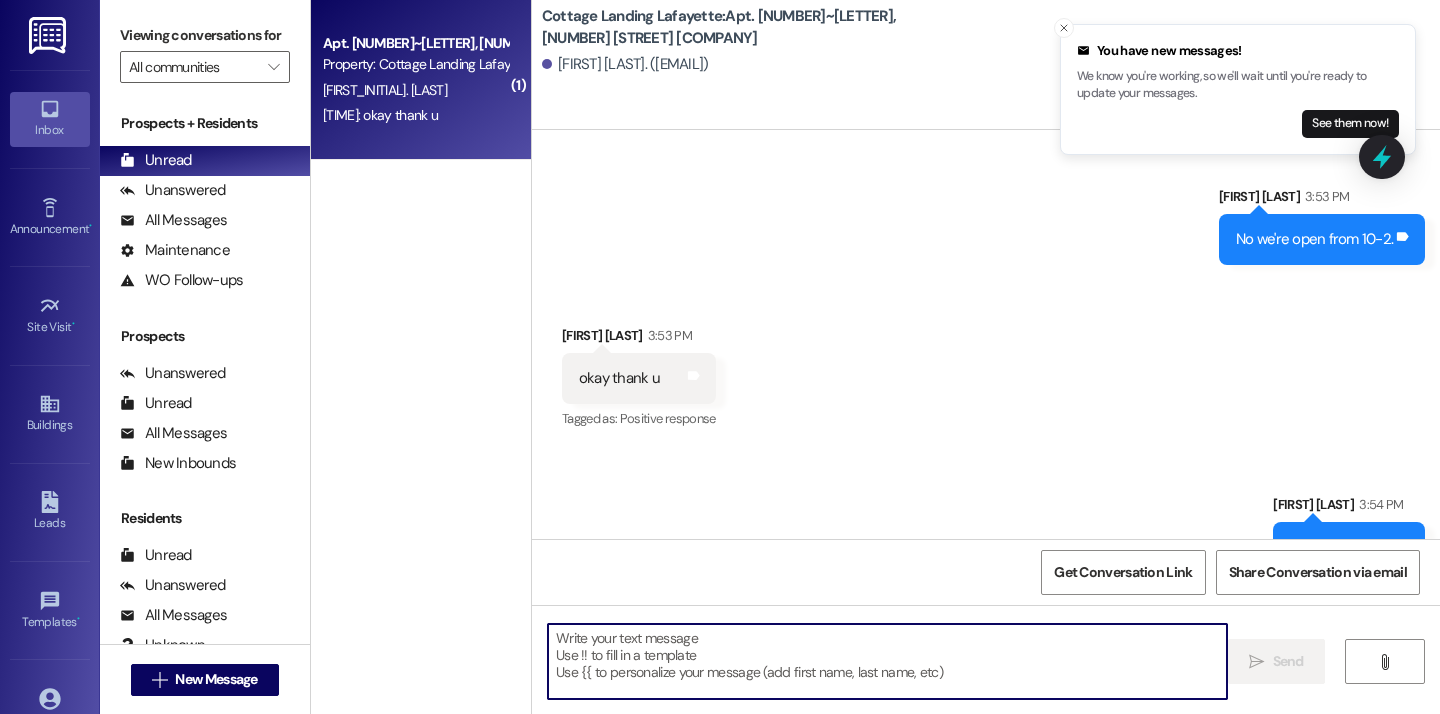 click at bounding box center [887, 661] 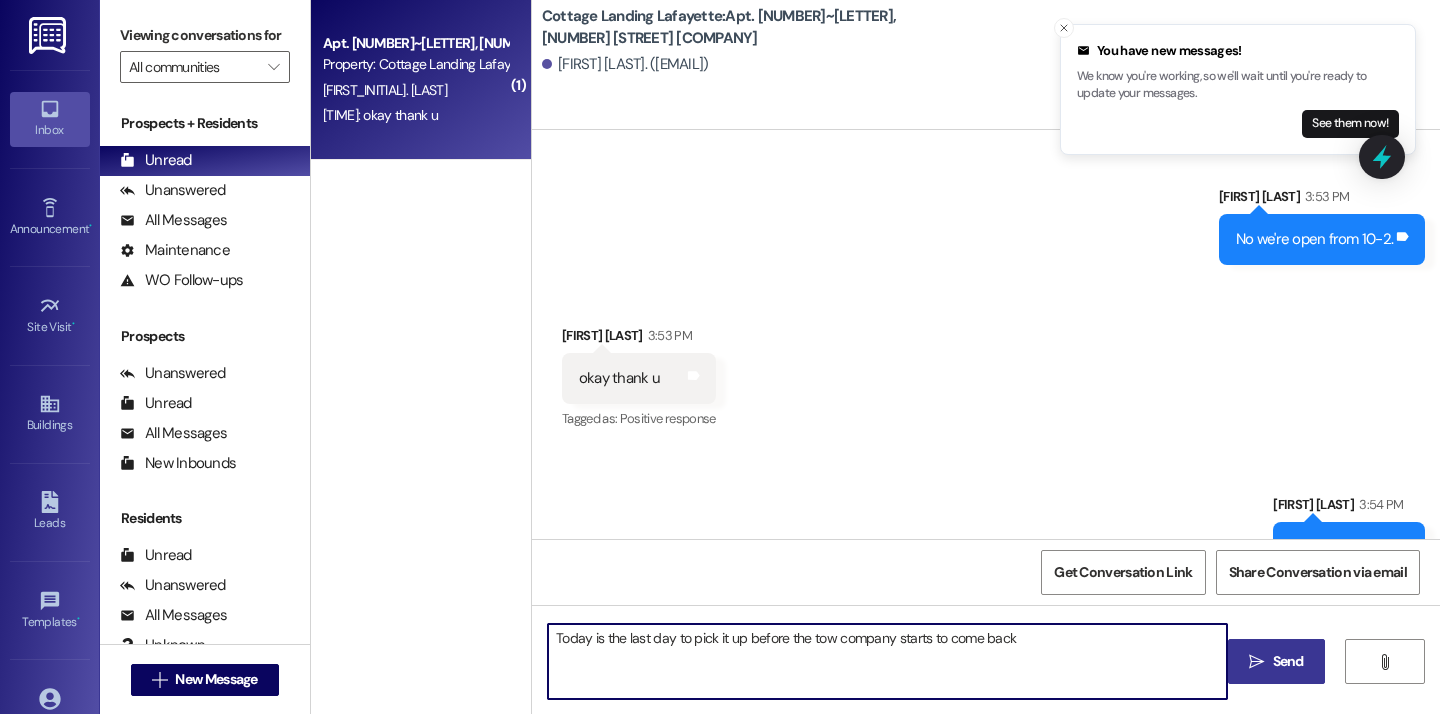 type on "Today is the last day to pick it up before the tow company starts to come back" 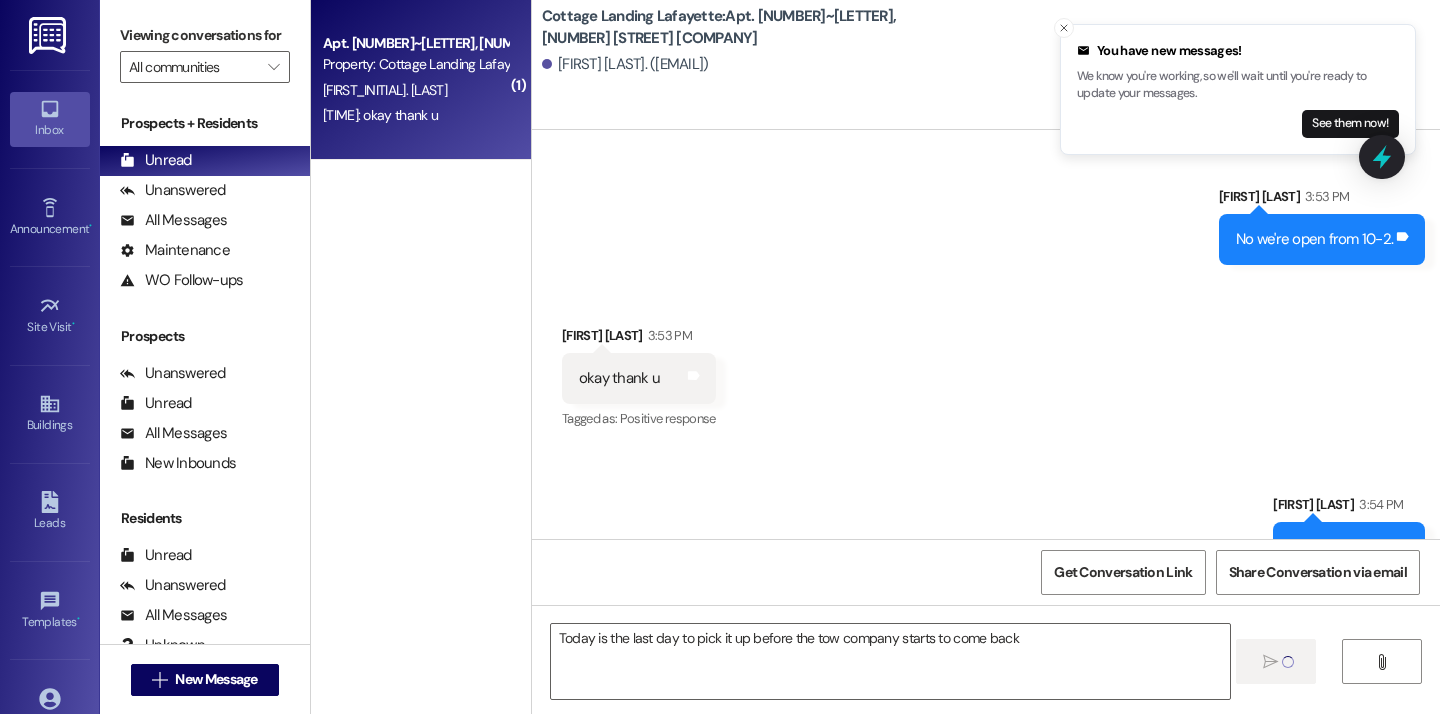 type 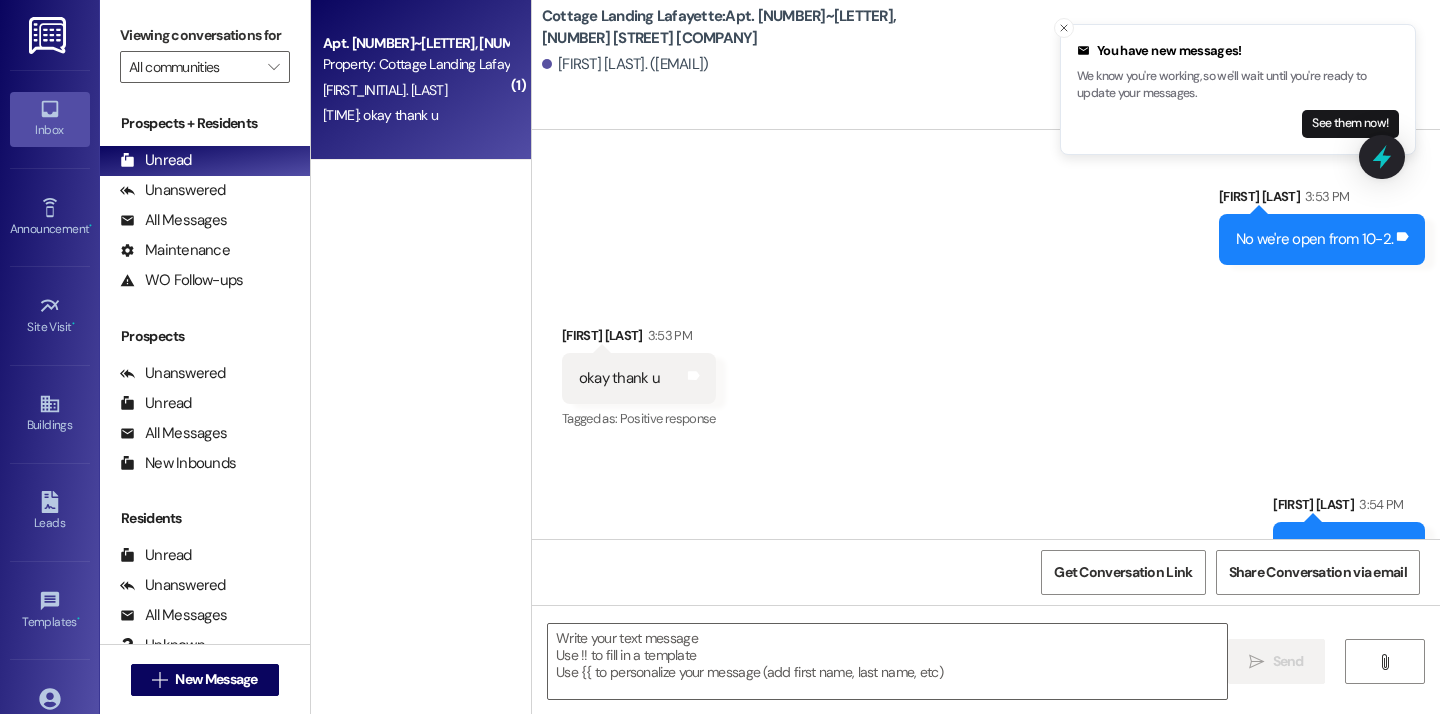 scroll, scrollTop: 71086, scrollLeft: 0, axis: vertical 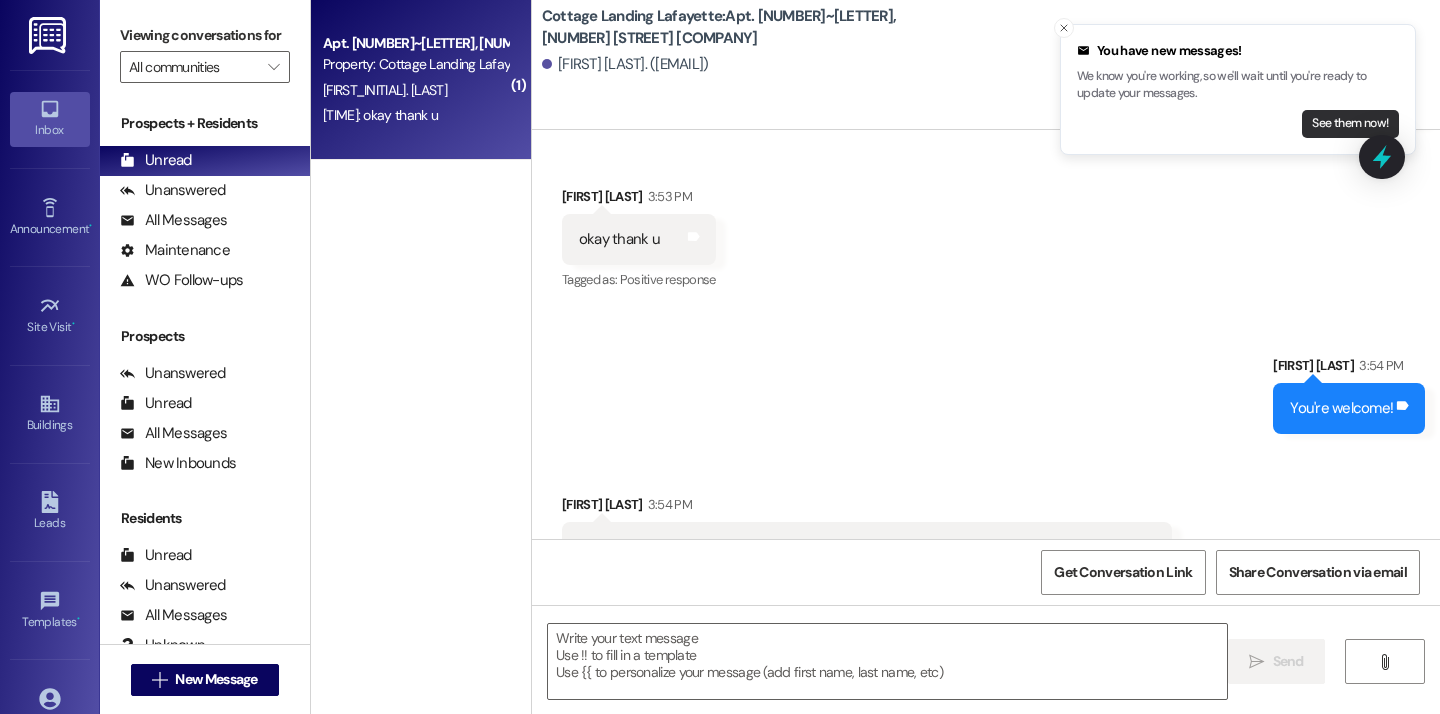 click on "See them now!" at bounding box center [1350, 124] 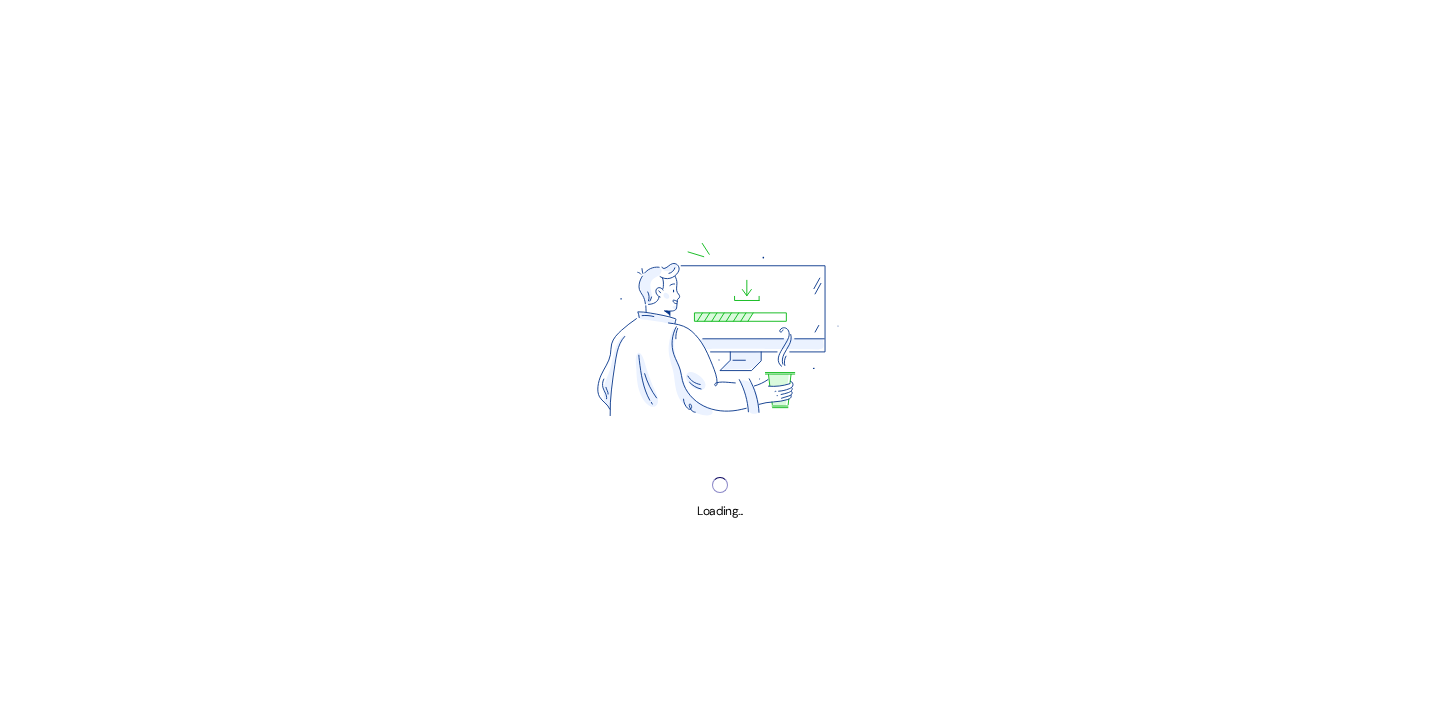 scroll, scrollTop: 0, scrollLeft: 0, axis: both 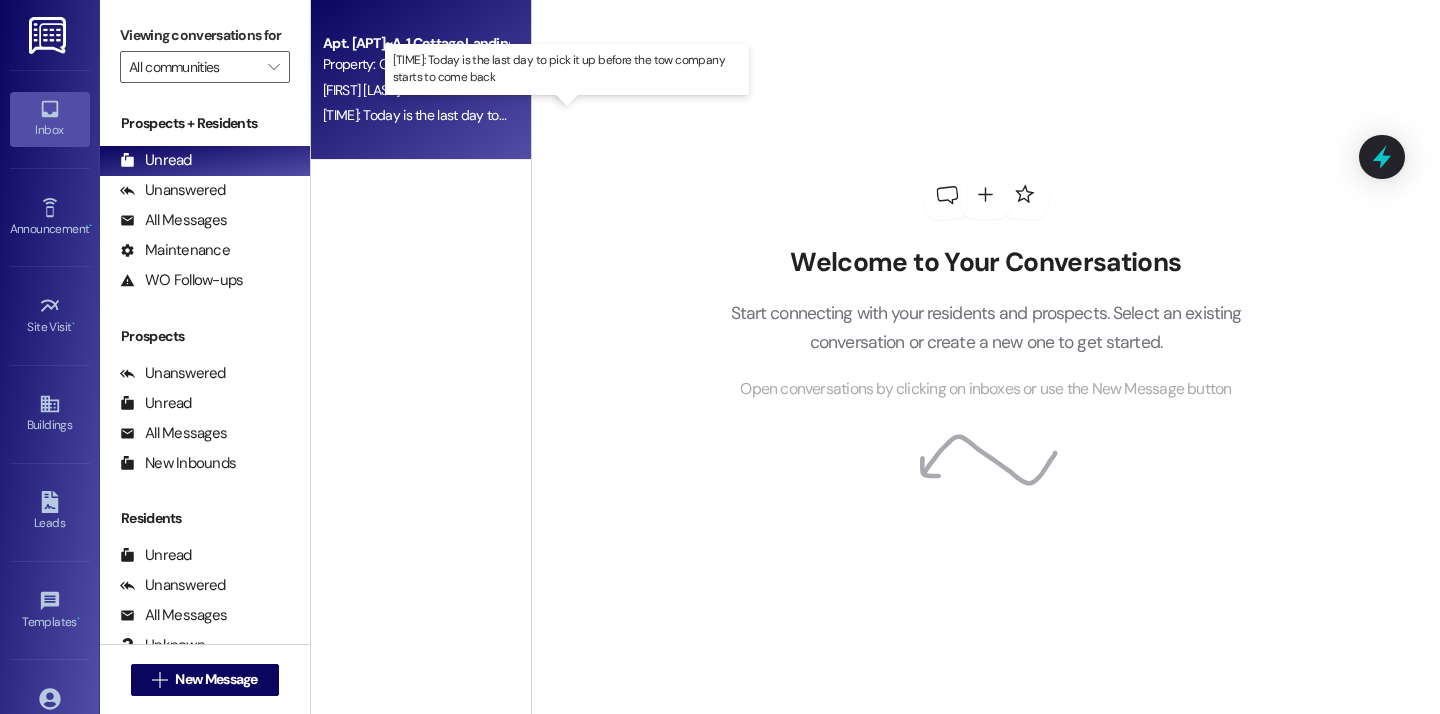 click on "3:55 PM: Today is the last day to pick it up before the tow company starts to come back 3:55 PM: Today is the last day to pick it up before the tow company starts to come back" at bounding box center [573, 115] 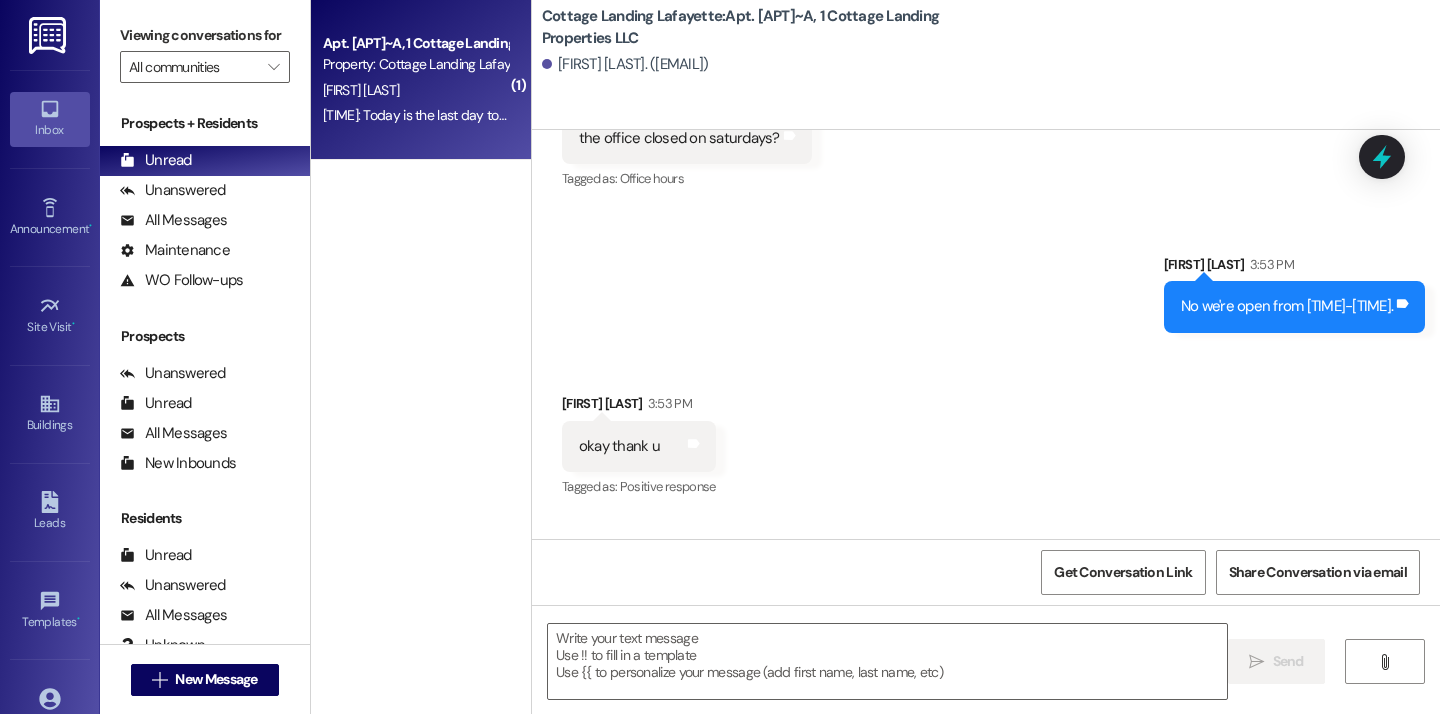 scroll, scrollTop: 71060, scrollLeft: 0, axis: vertical 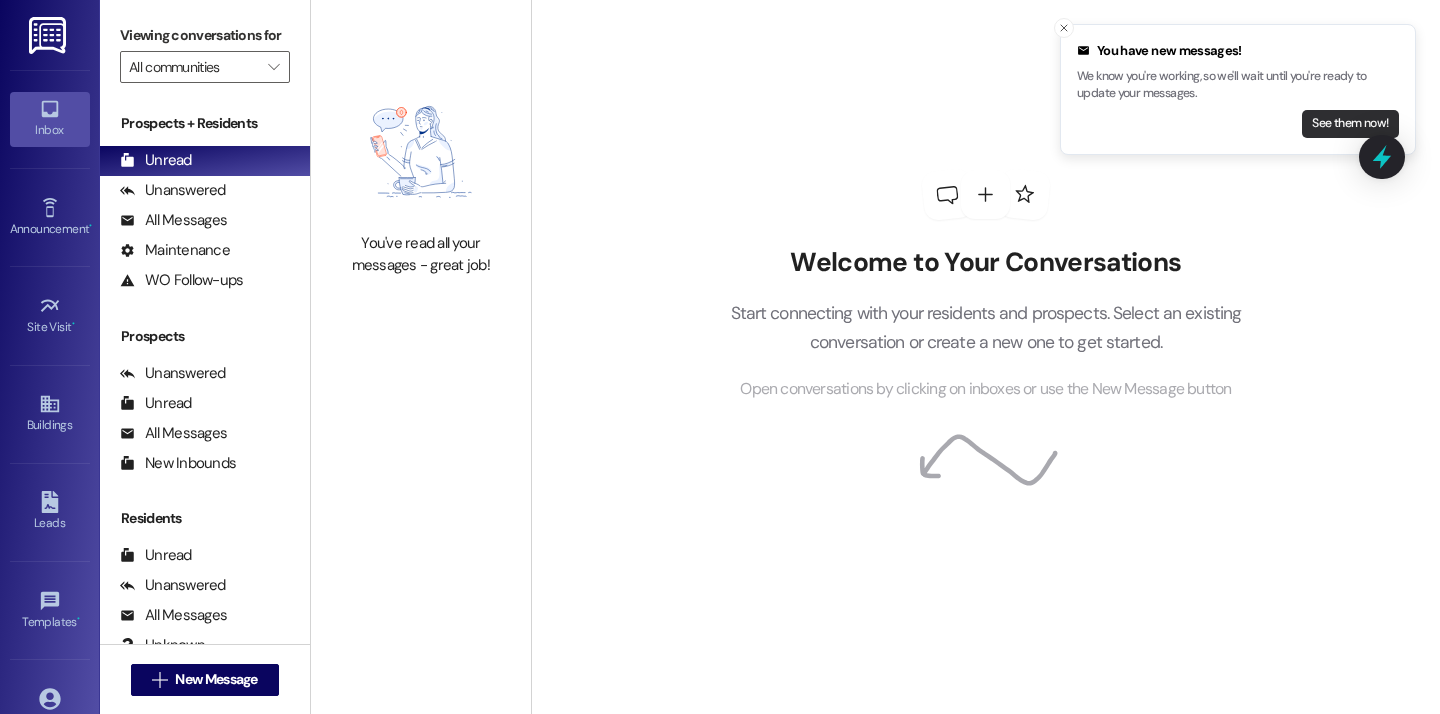 click on "See them now!" at bounding box center (1350, 124) 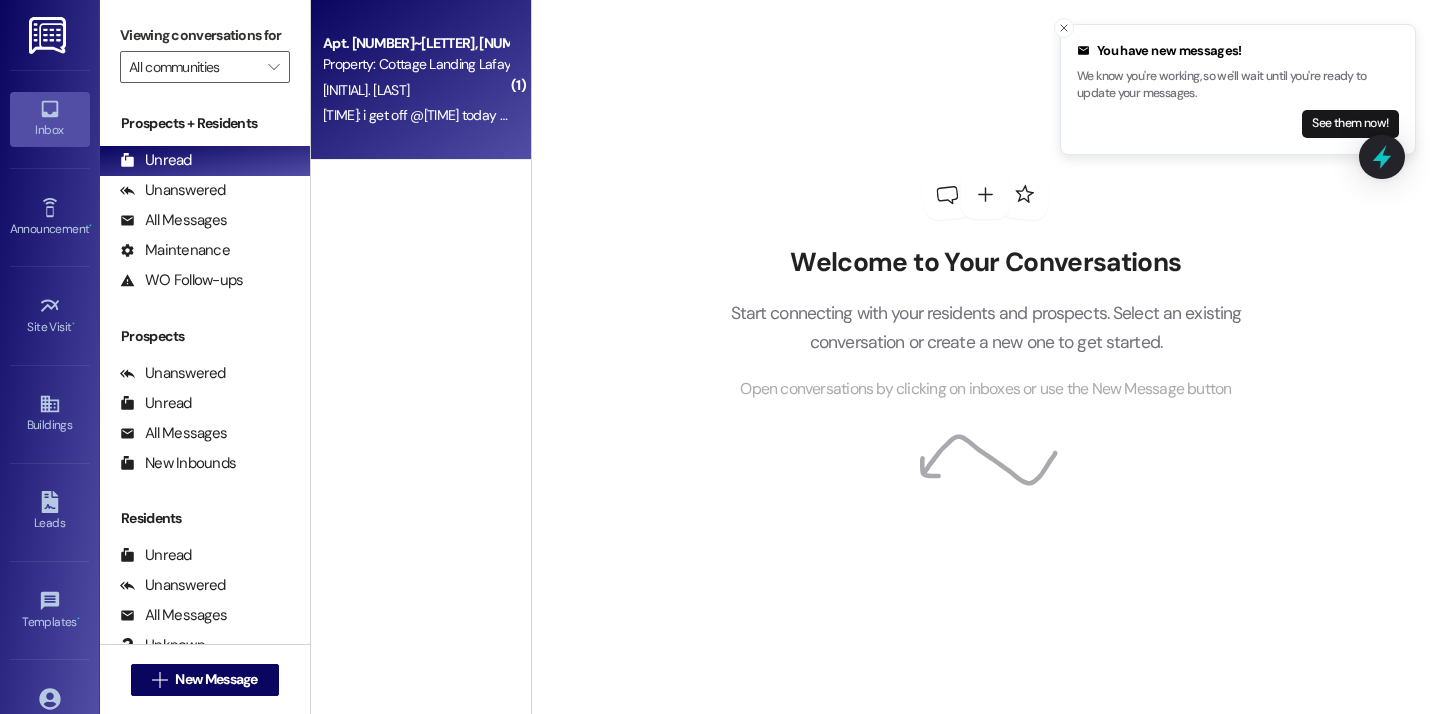 click on "[INITIAL]. [LAST]" at bounding box center [415, 90] 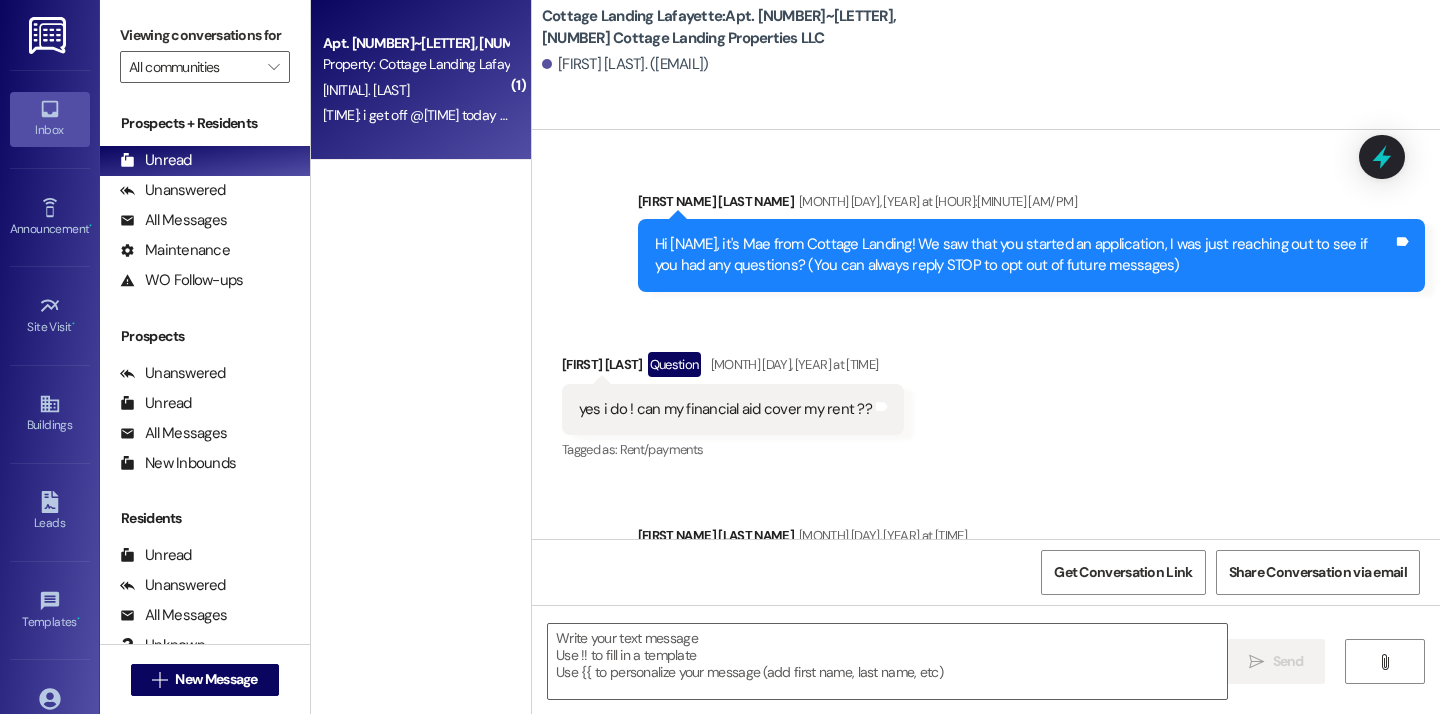 scroll, scrollTop: 71233, scrollLeft: 0, axis: vertical 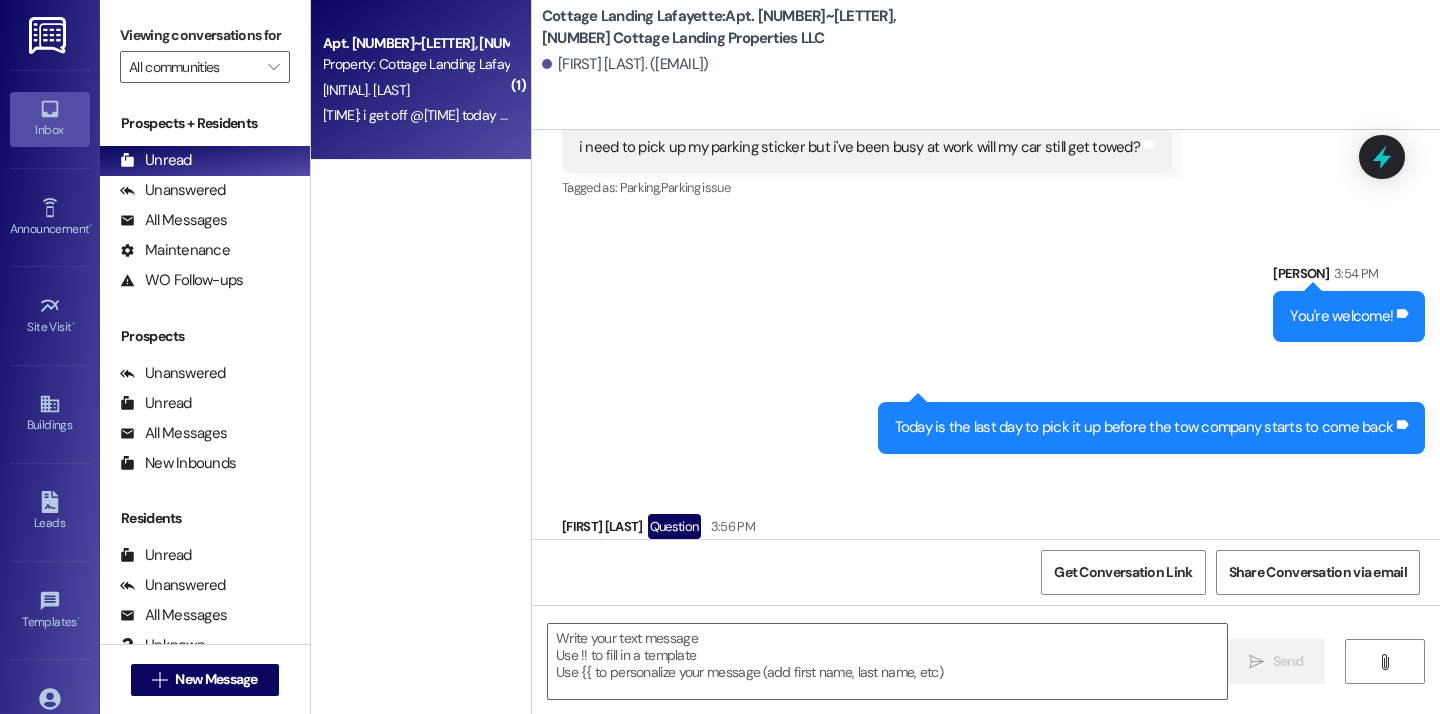 click on " New Message" at bounding box center [205, 680] 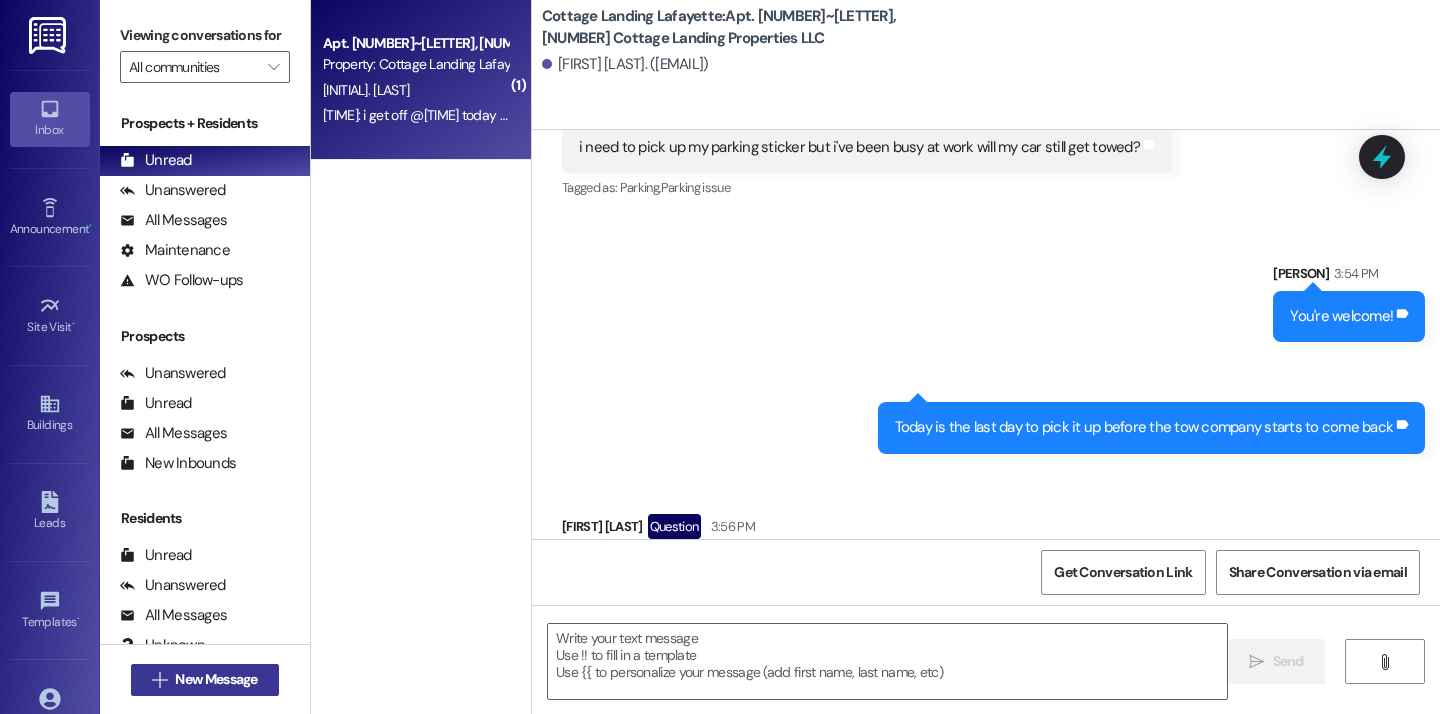 click on " New Message" at bounding box center (205, 680) 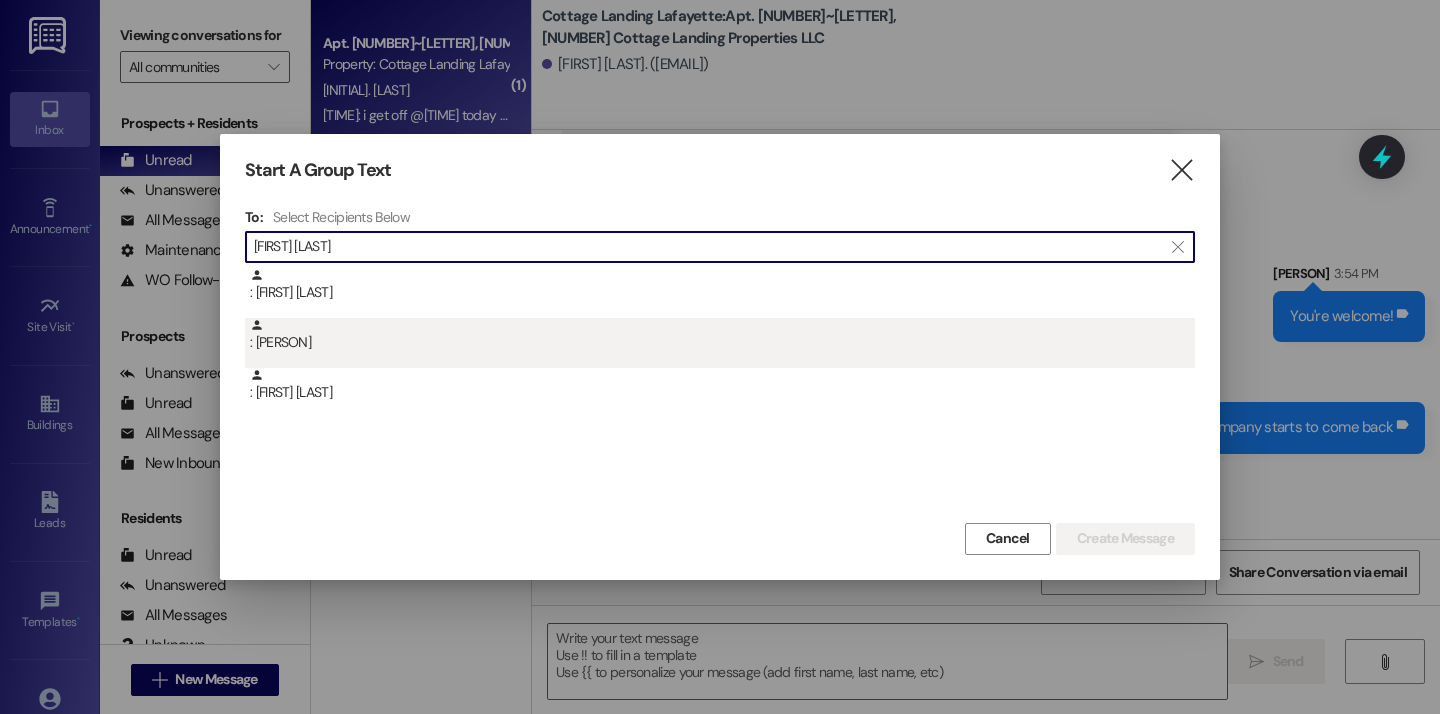 type on "ella b" 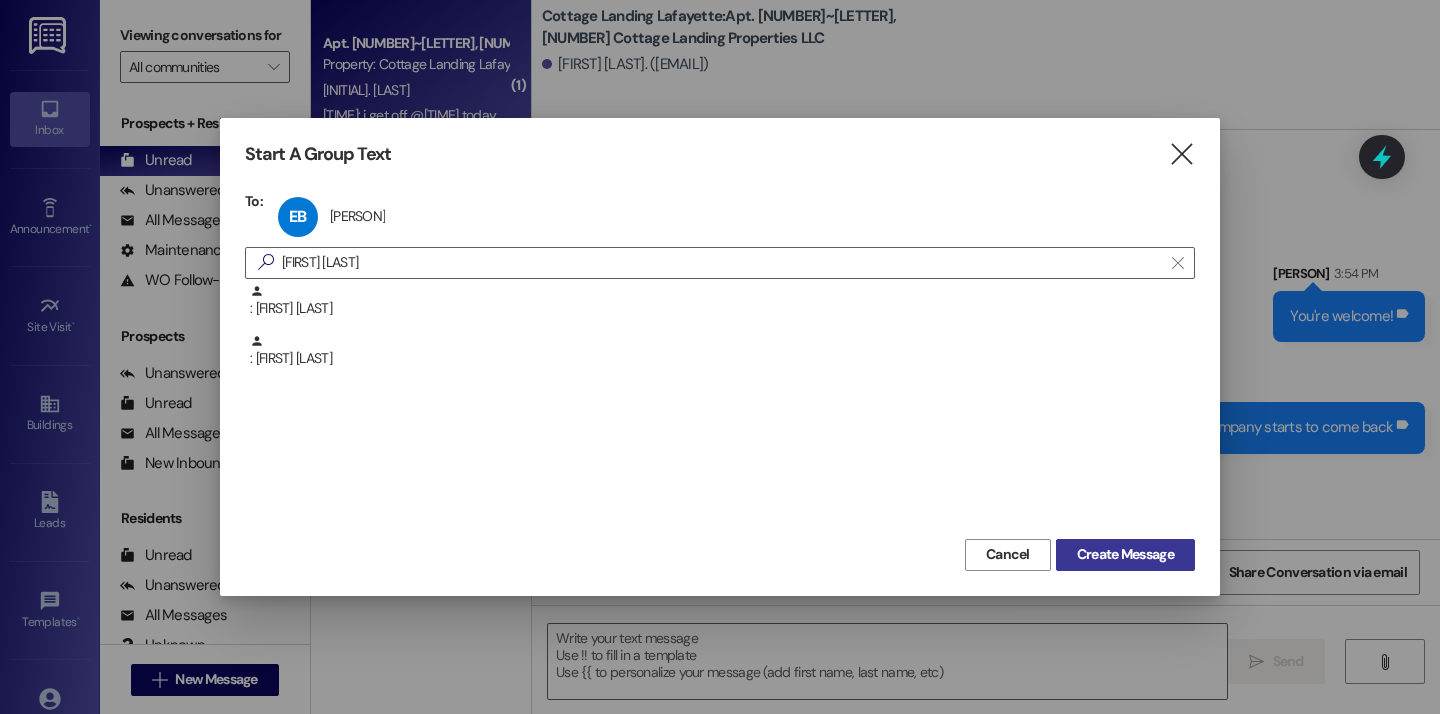 click on "Create Message" at bounding box center [1125, 554] 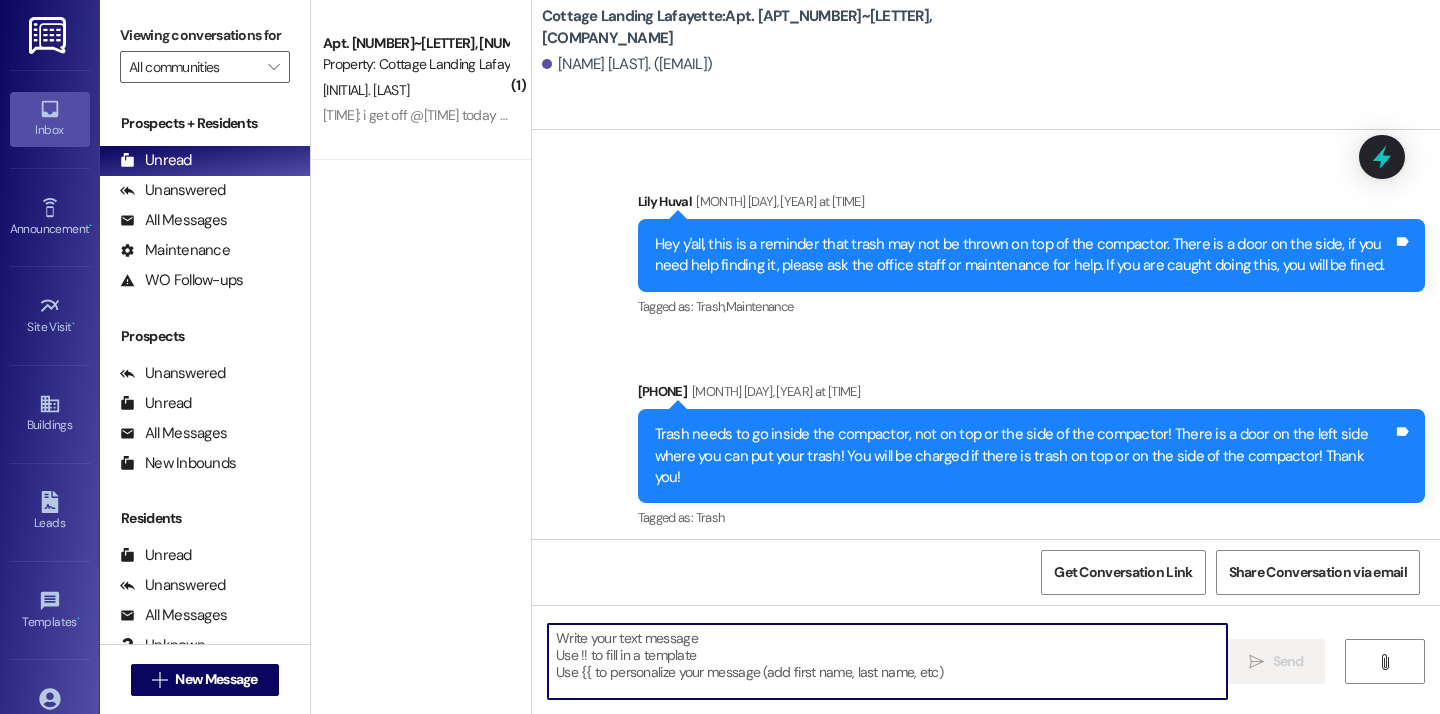 scroll, scrollTop: 97052, scrollLeft: 0, axis: vertical 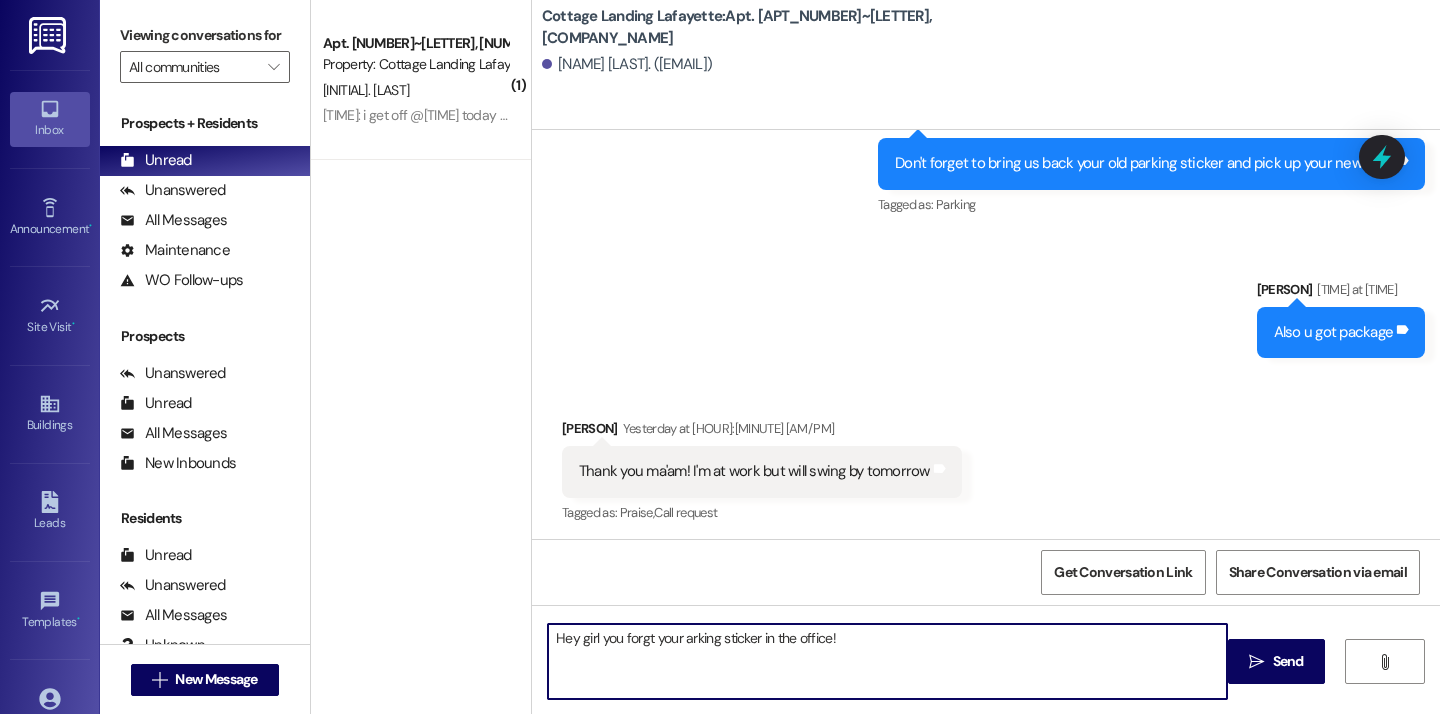 click on "Hey girl you forgt your arking sticker in the office!" at bounding box center (887, 661) 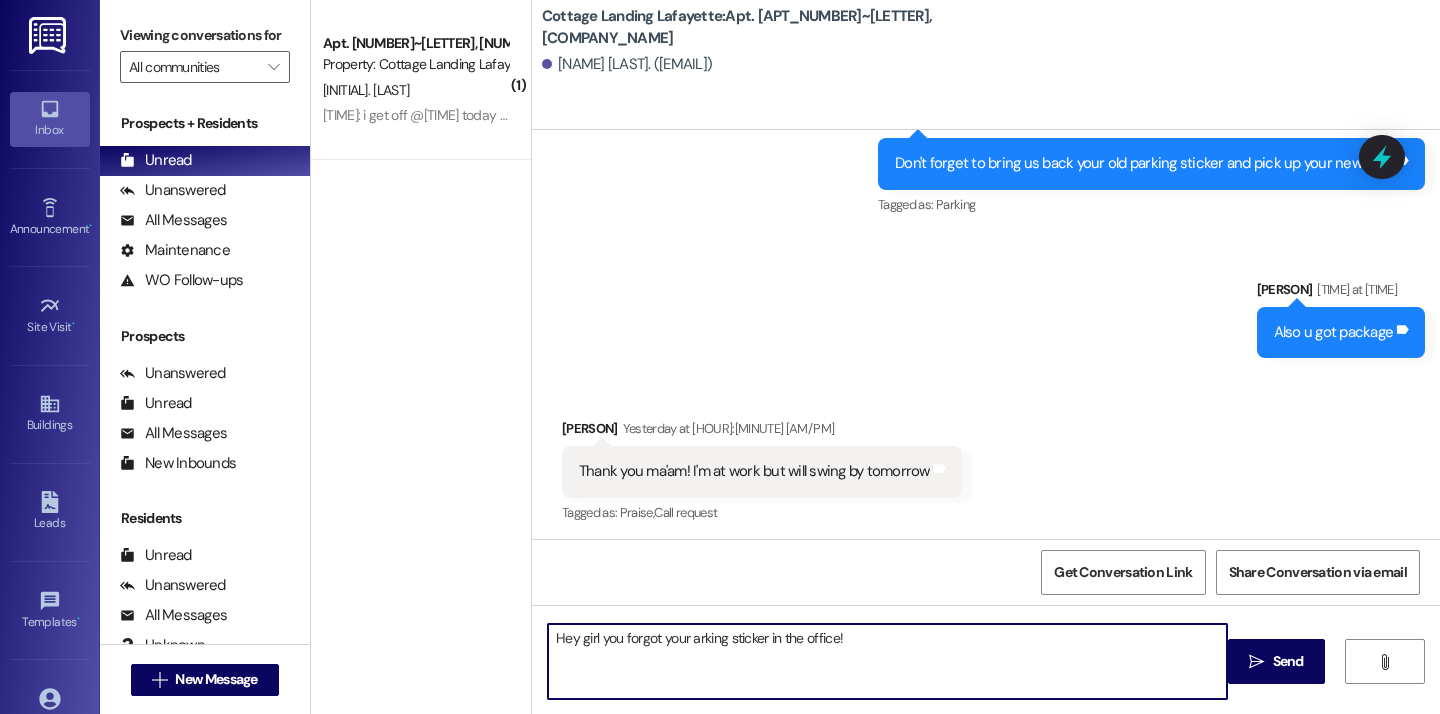 click on "Hey girl you forgot your arking sticker in the office!" at bounding box center [887, 661] 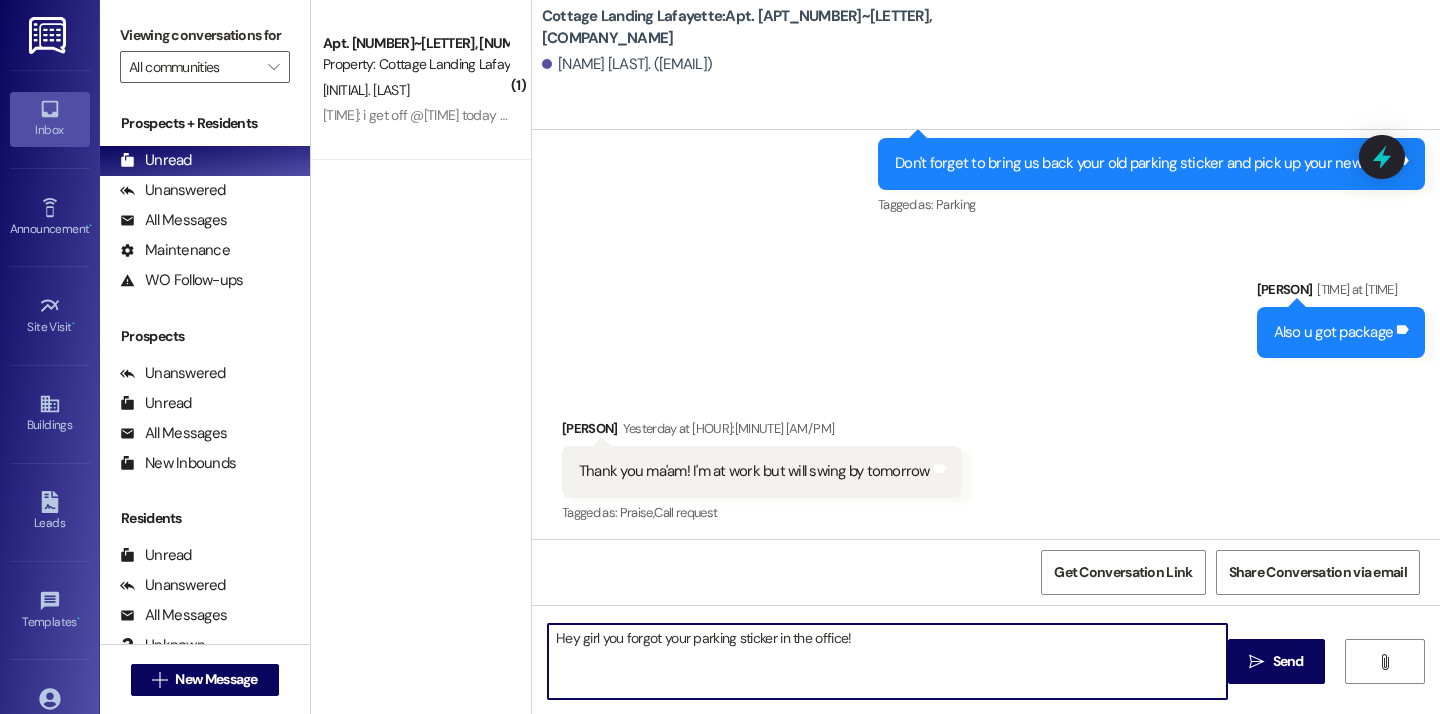 click on "Hey girl you forgot your parking sticker in the office!" at bounding box center [887, 661] 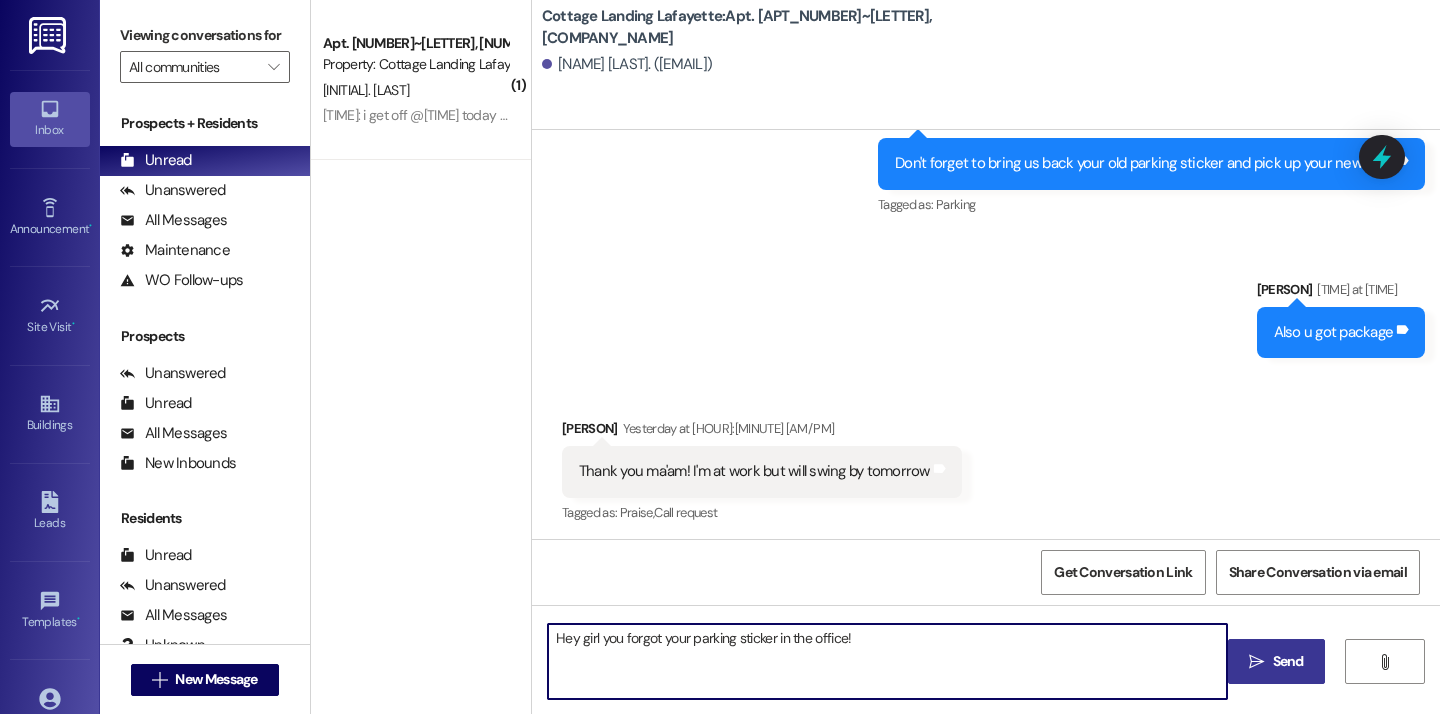 type on "Hey girl you forgot your parking sticker in the office!" 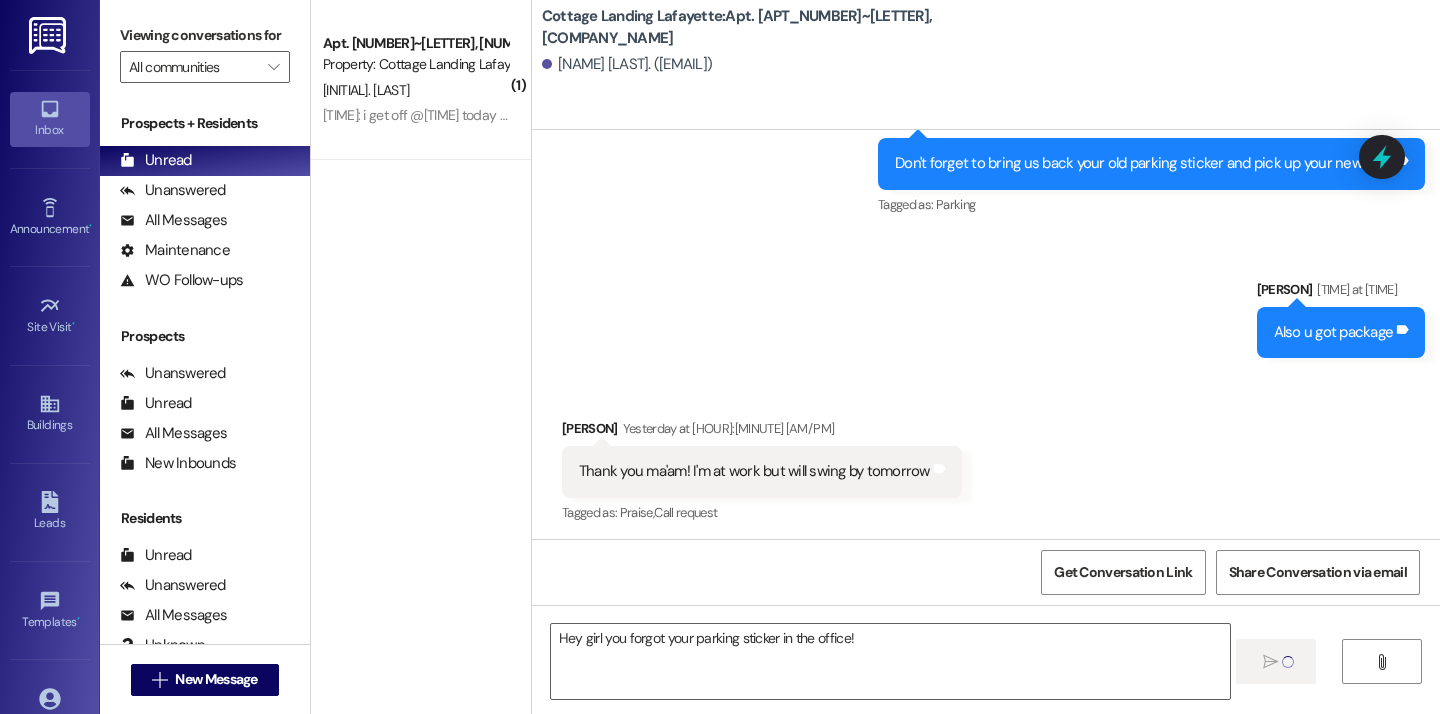 type 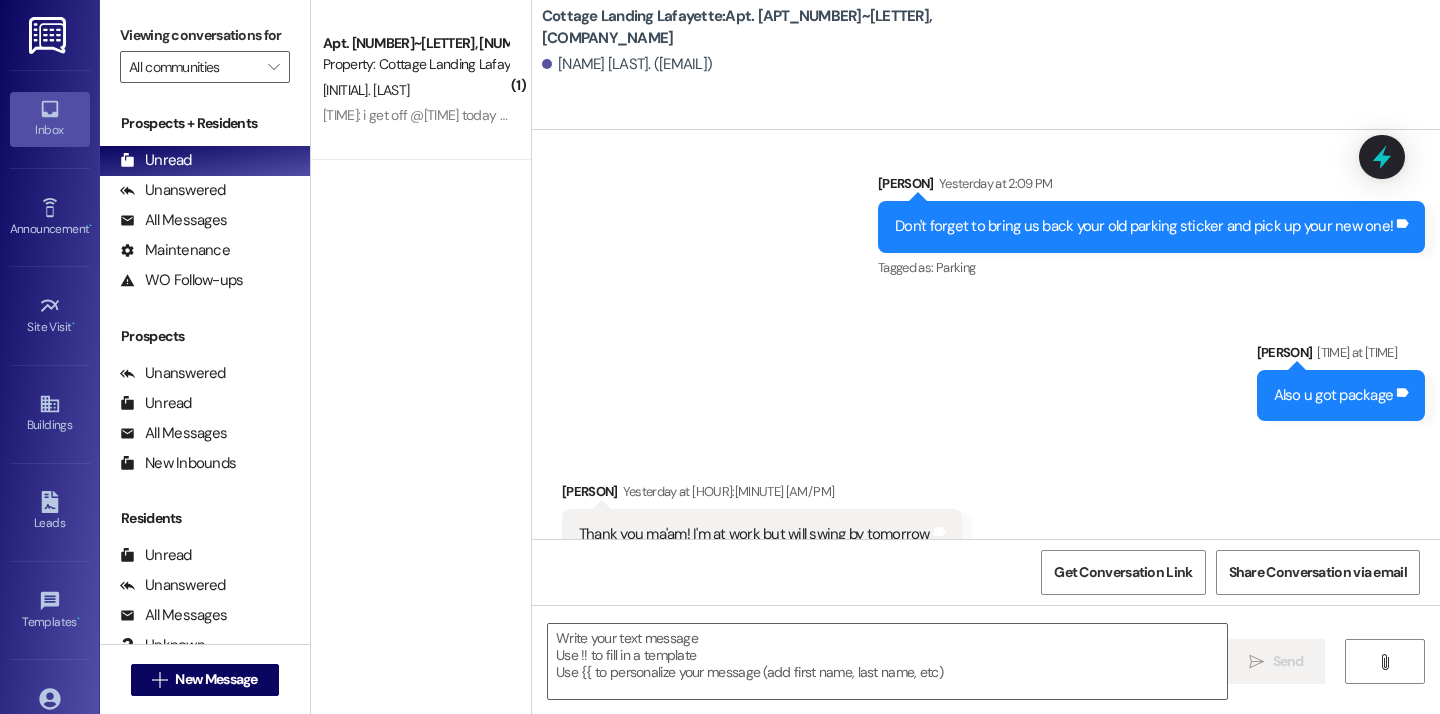 scroll, scrollTop: 97192, scrollLeft: 0, axis: vertical 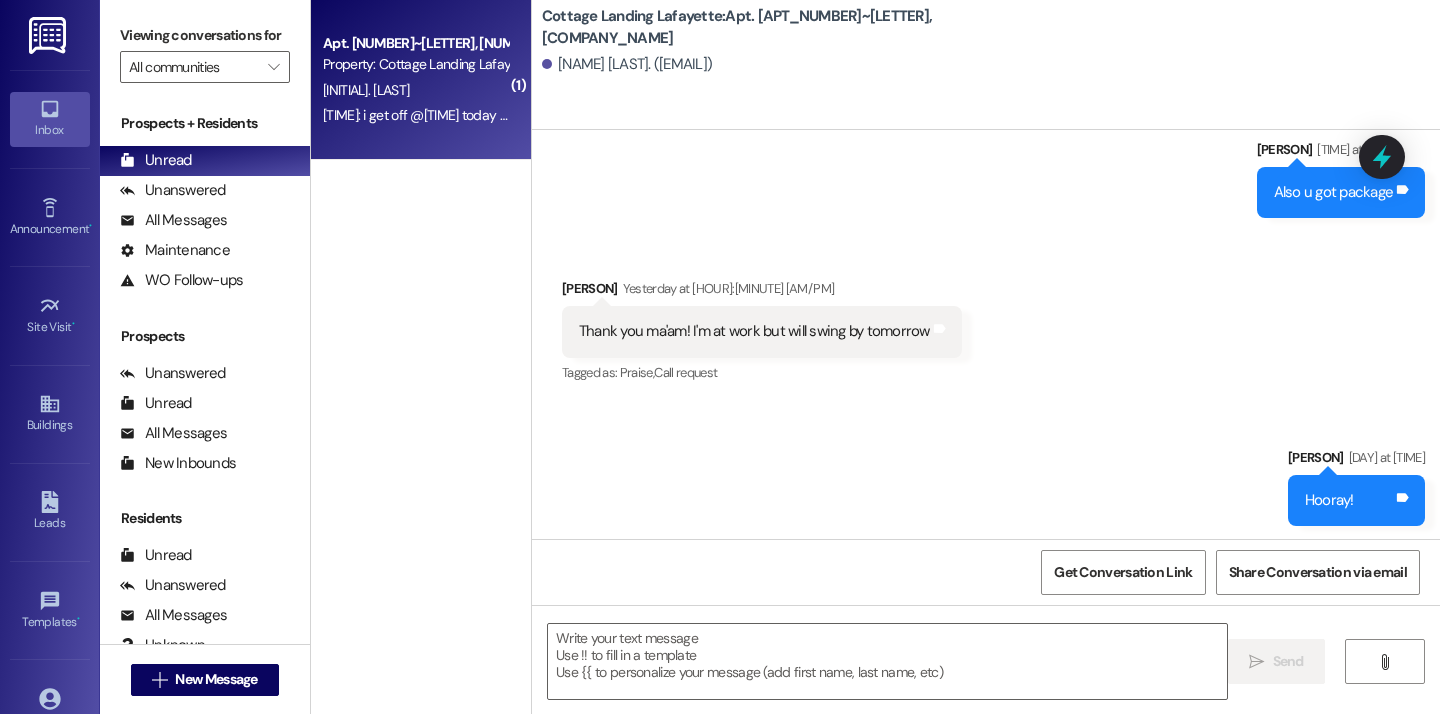 click on "Apt. 035~A, 1 Cottage Landing Properties LLC Property: Cottage Landing Lafayette T. Coleman 3:56 PM: i get off @6 today is there anyway i could still pick it up? 3:56 PM: i get off @6 today is there anyway i could still pick it up?" at bounding box center (421, 80) 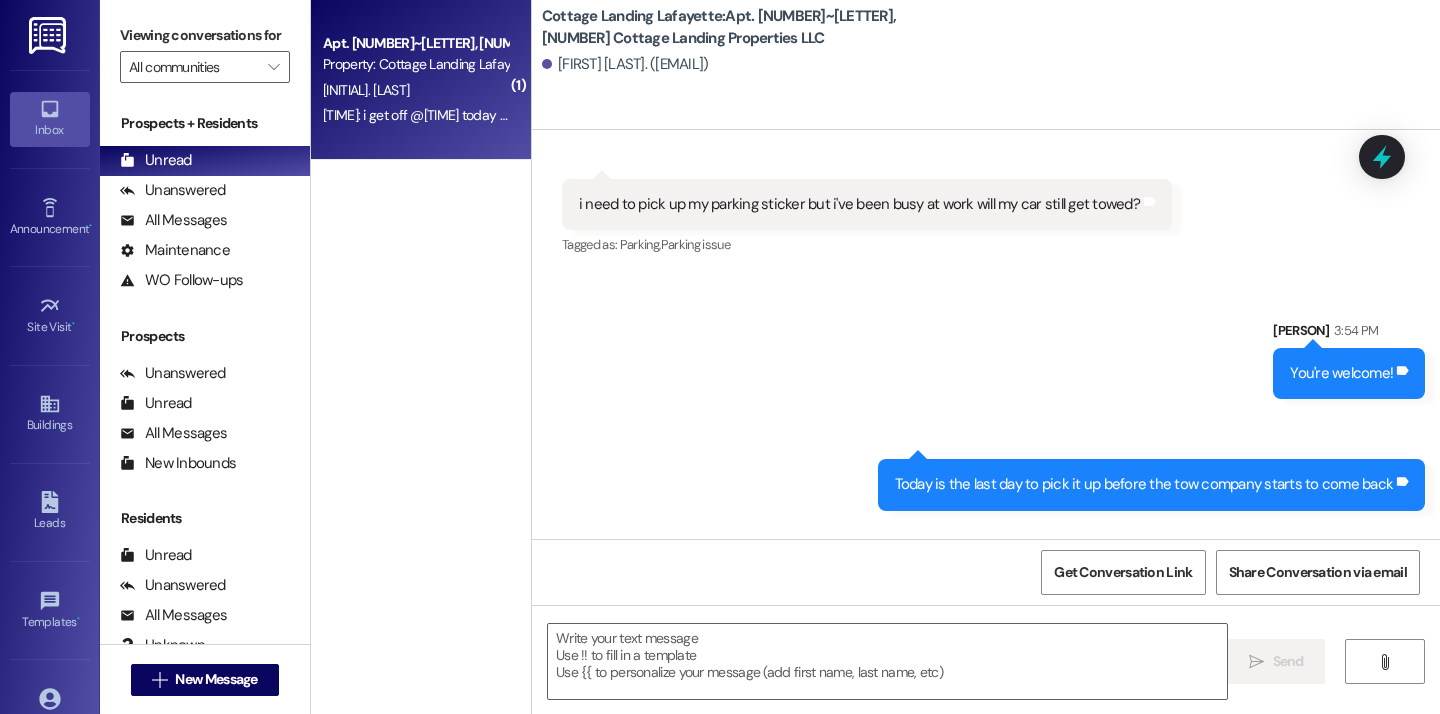 scroll, scrollTop: 71233, scrollLeft: 0, axis: vertical 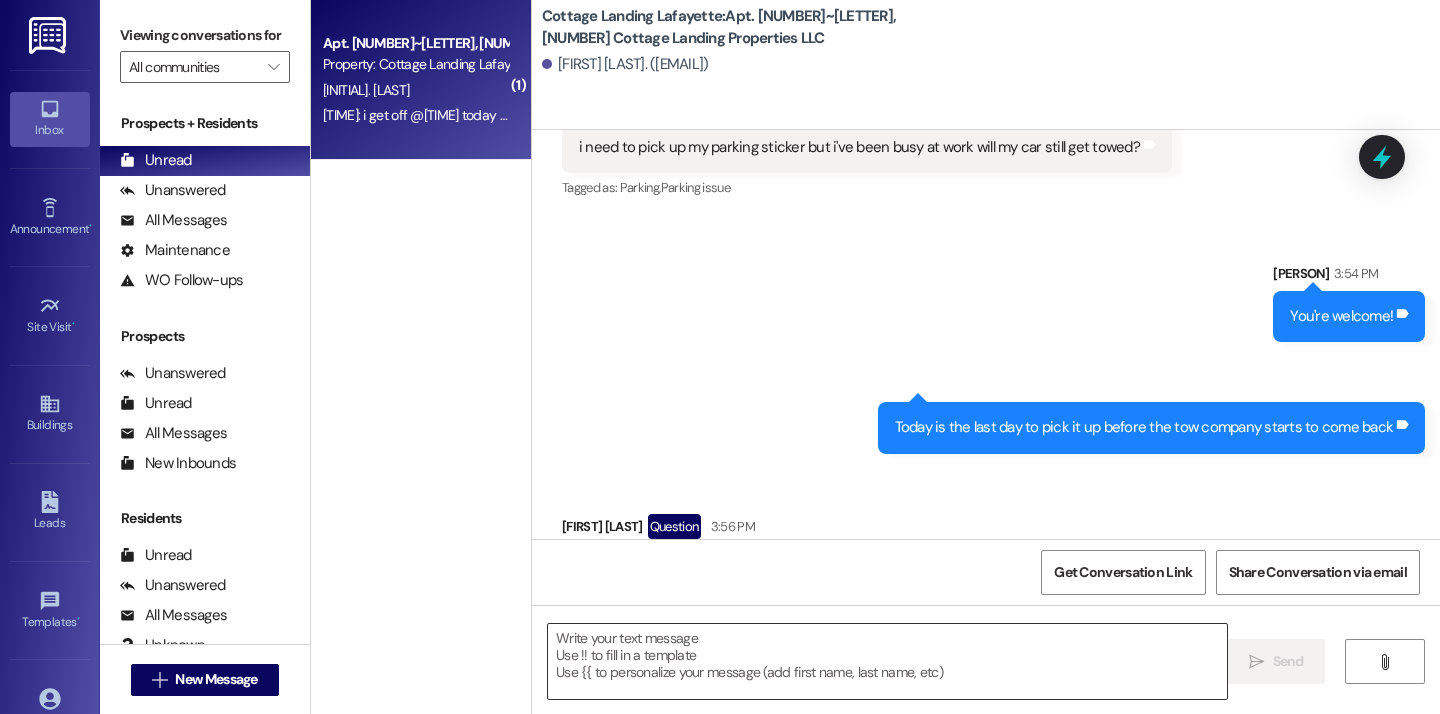 click at bounding box center (887, 661) 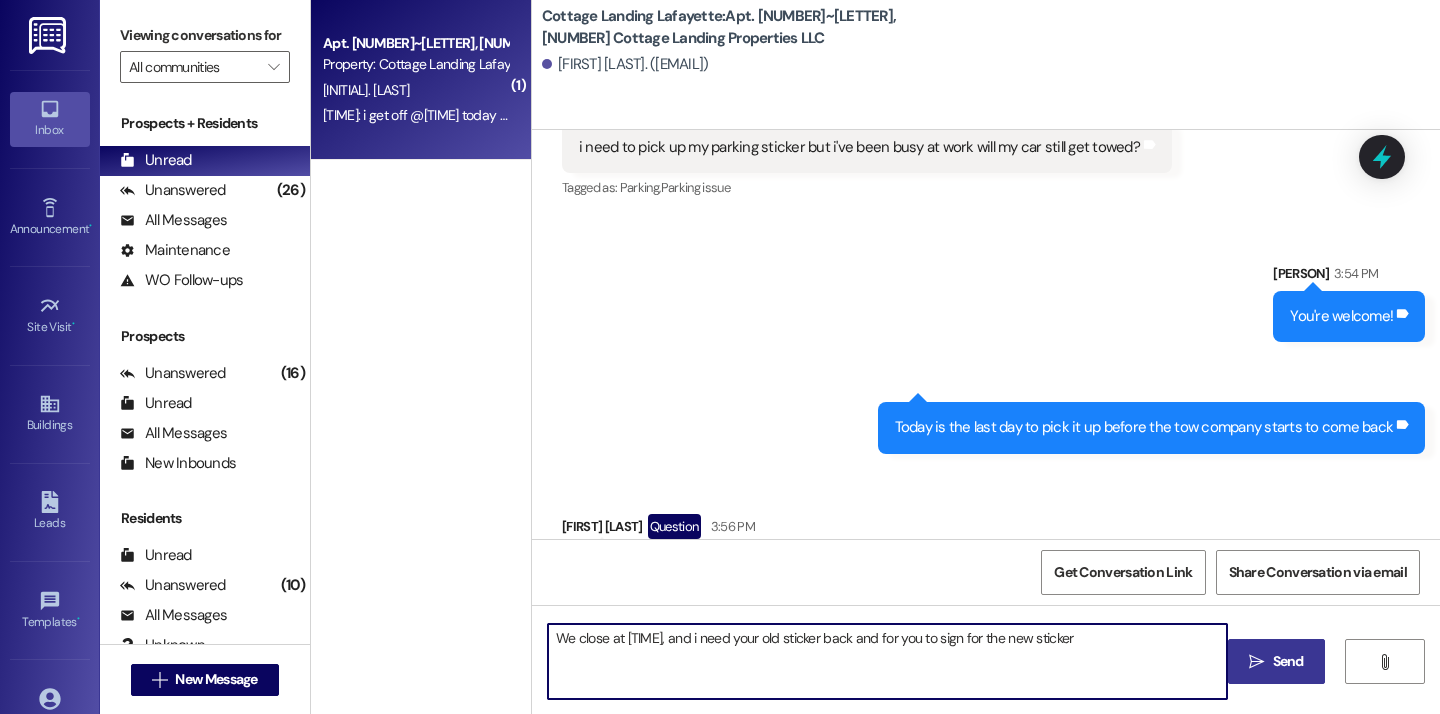 type on "We close at 6, and i need your old sticker back and for you to sign for the new sticker" 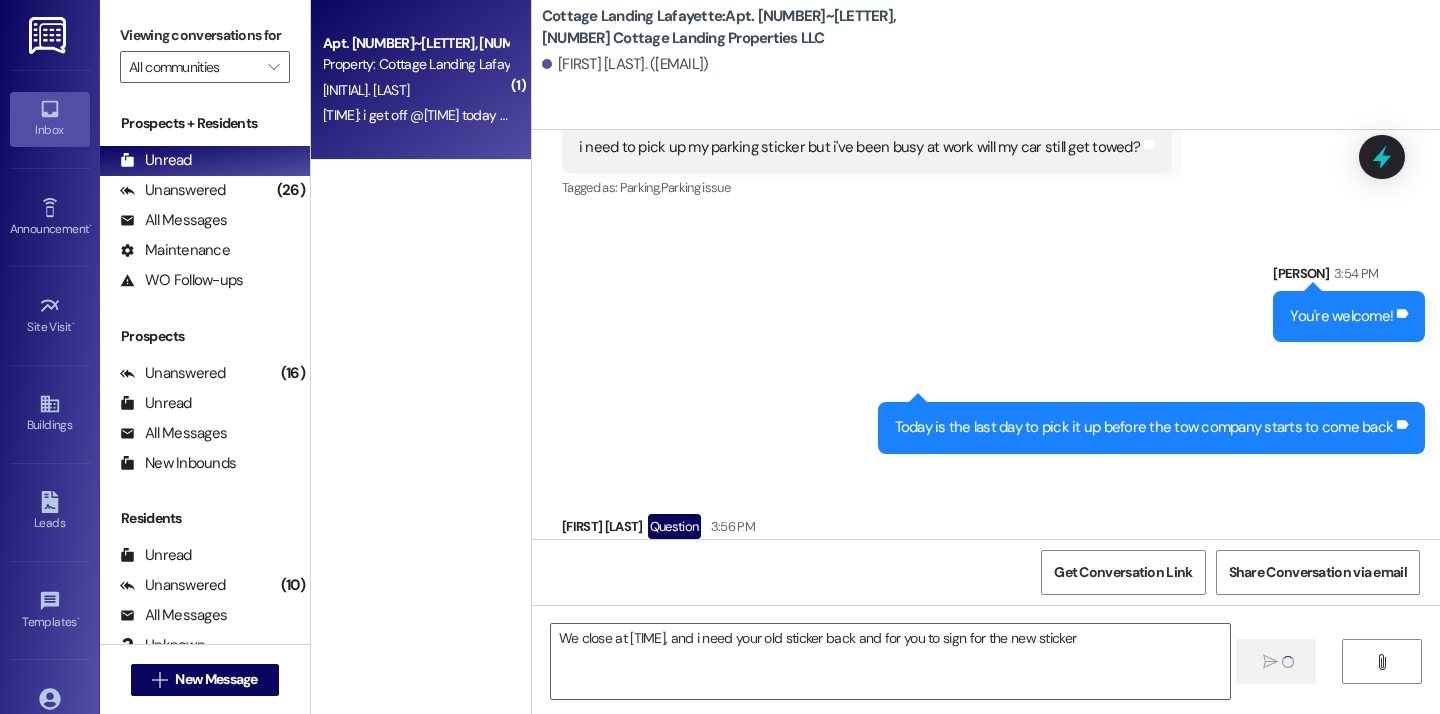 type 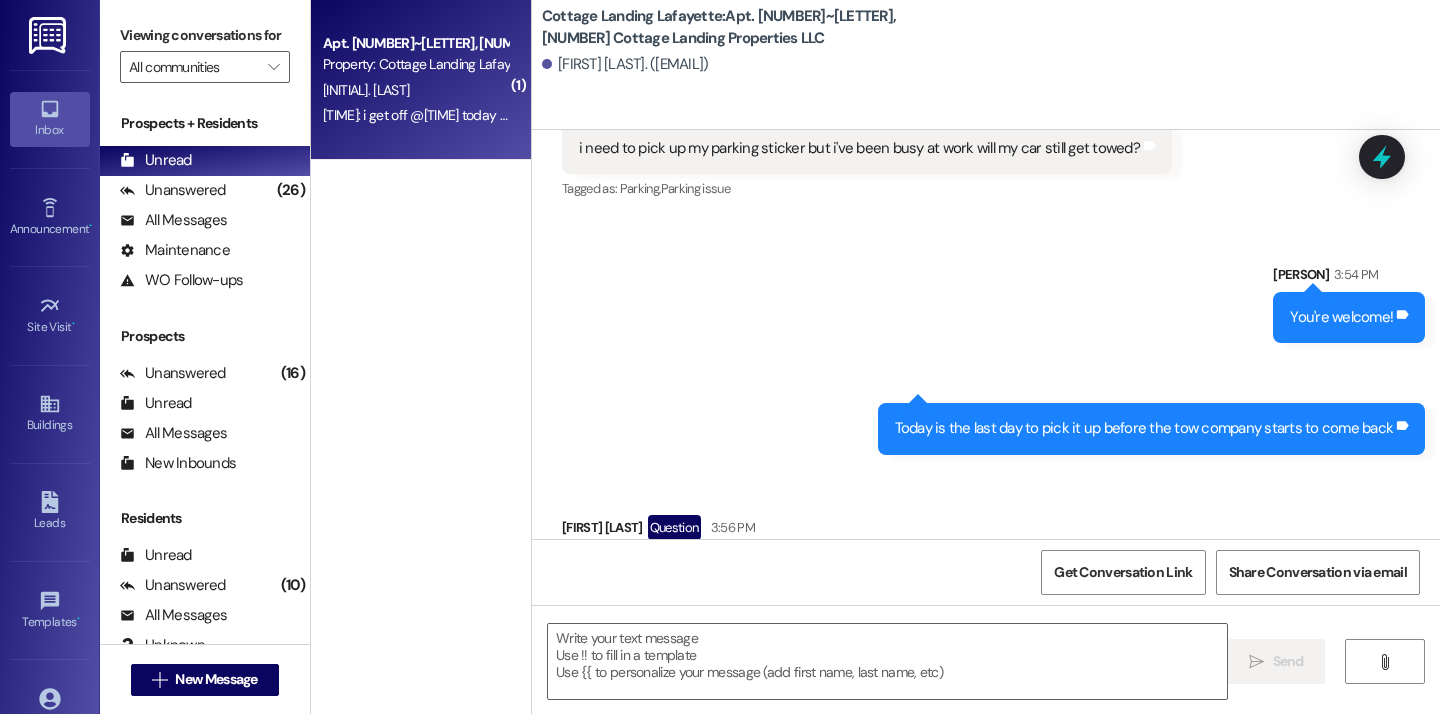 scroll, scrollTop: 71372, scrollLeft: 0, axis: vertical 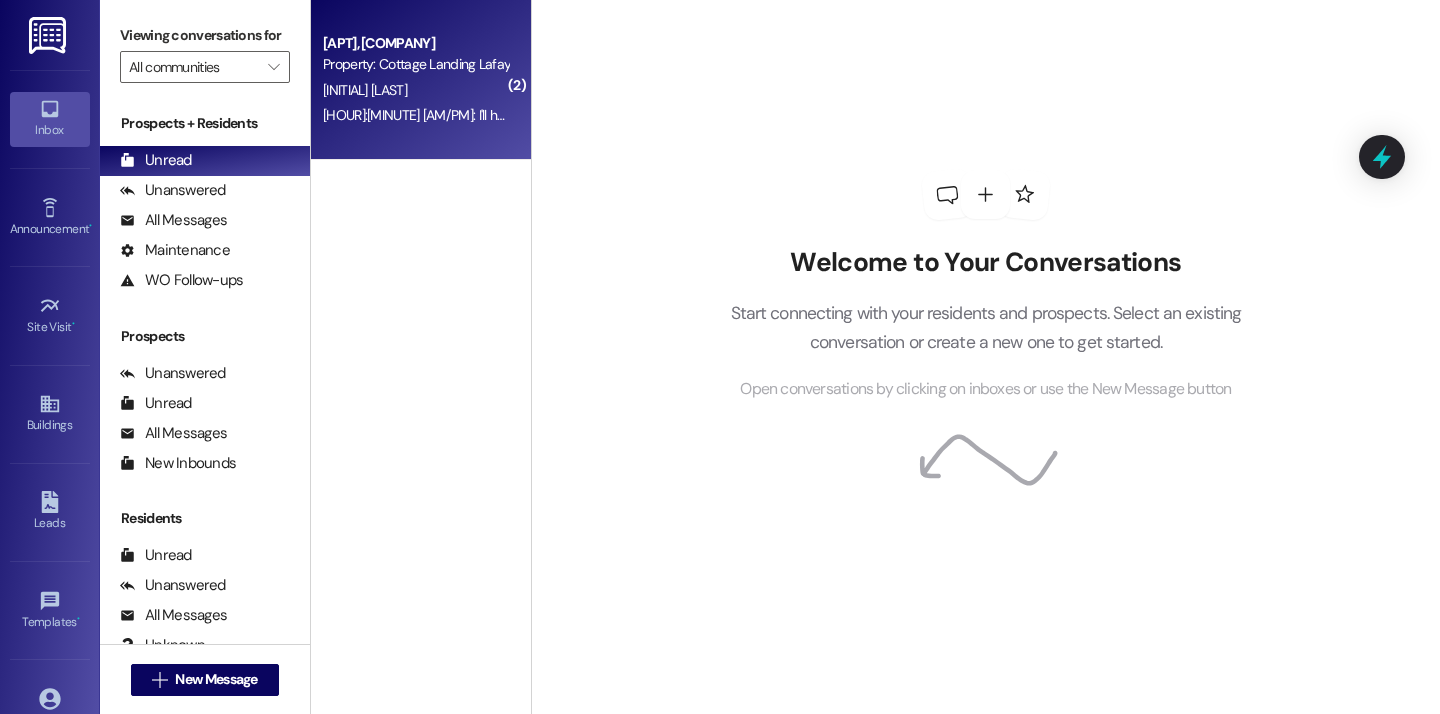 click on "[INITIAL] [LAST]" at bounding box center [415, 90] 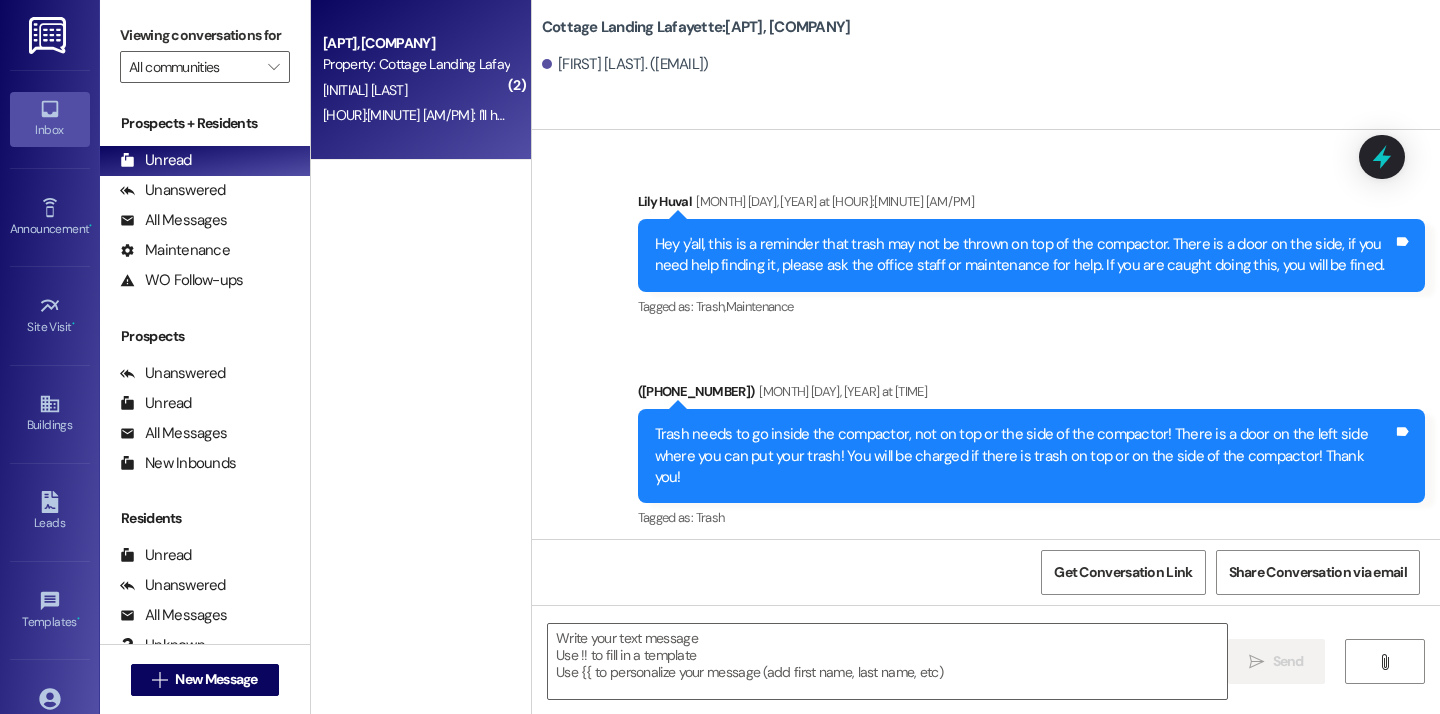scroll, scrollTop: 97501, scrollLeft: 0, axis: vertical 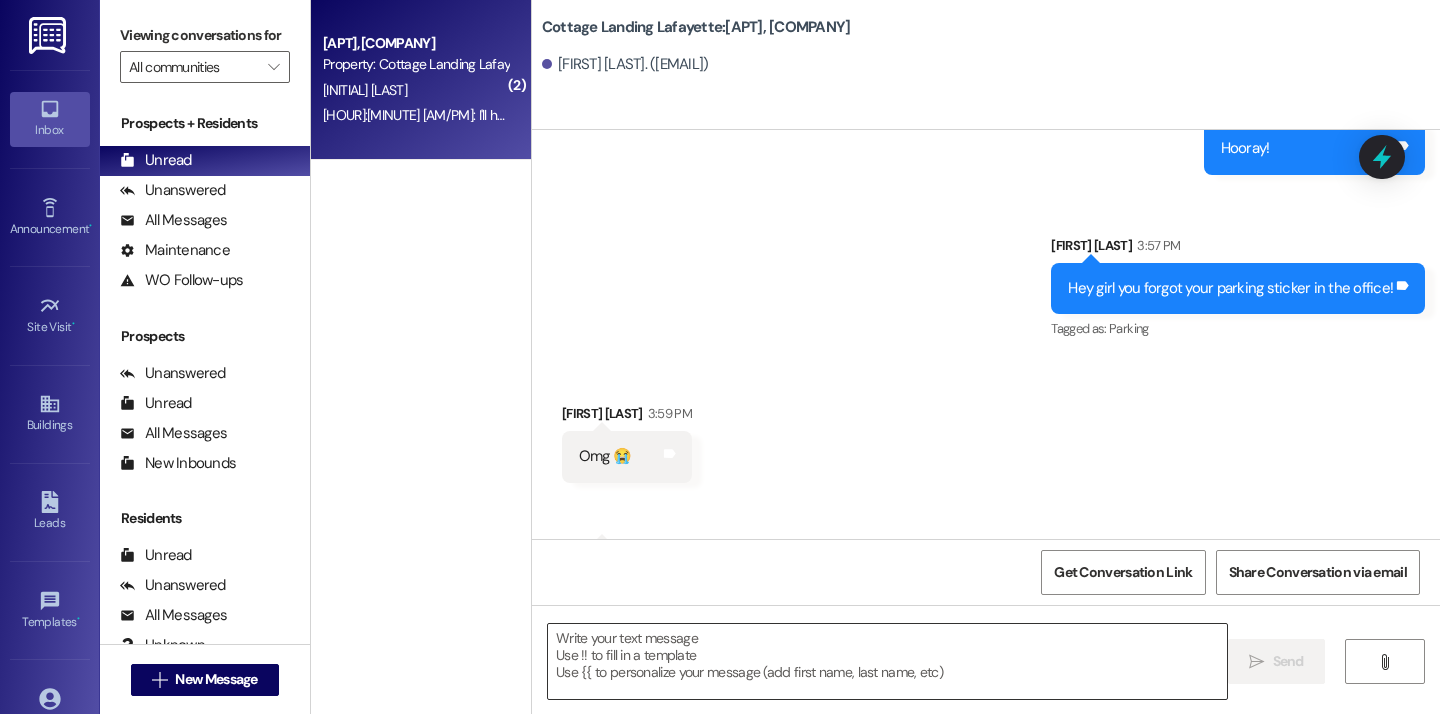 click at bounding box center (887, 661) 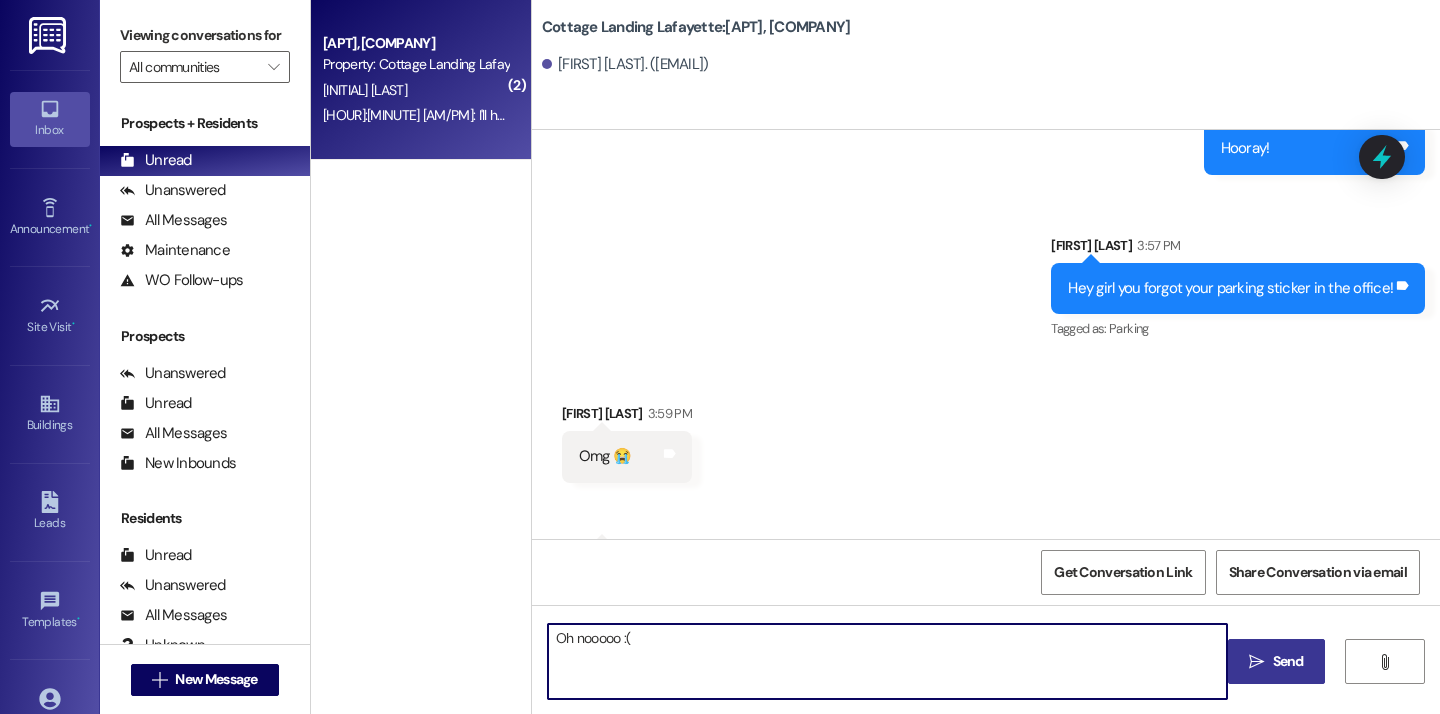 type on "Oh nooooo :(" 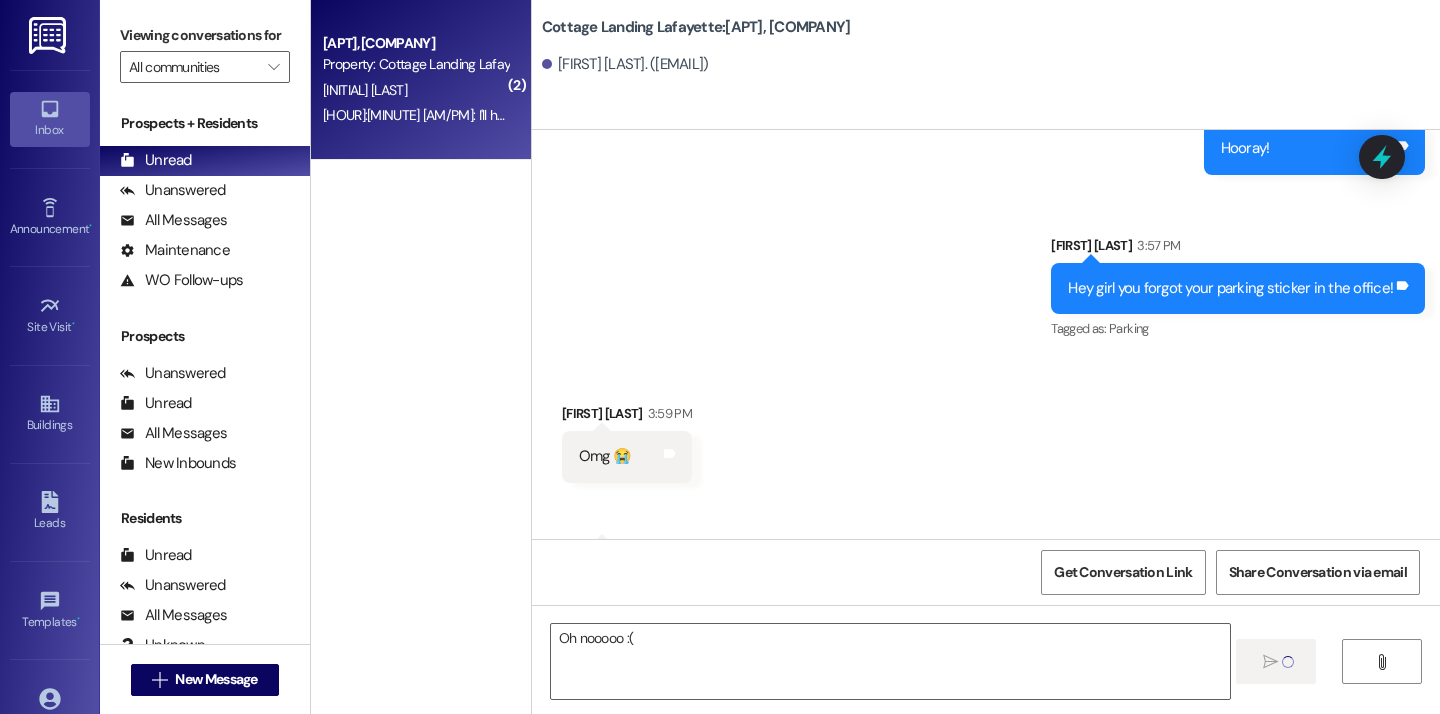 type 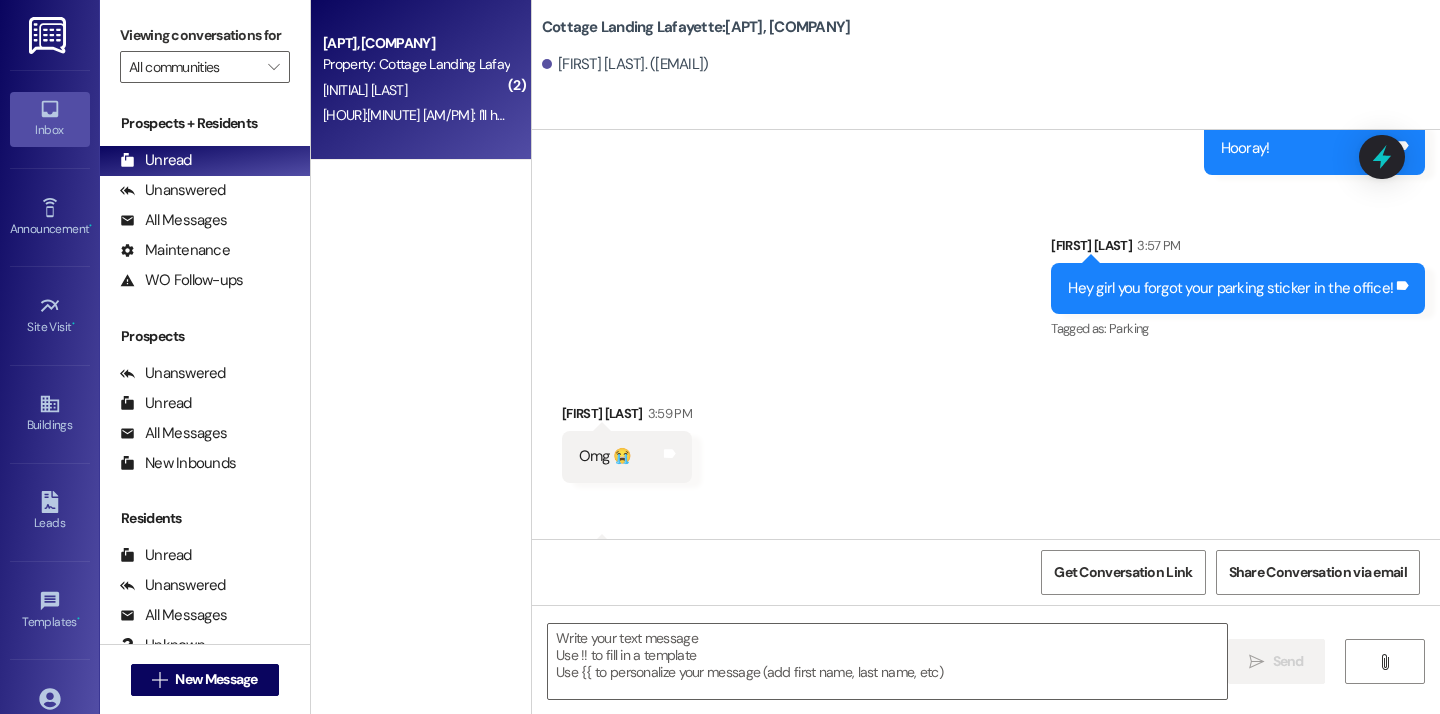 scroll, scrollTop: 97641, scrollLeft: 0, axis: vertical 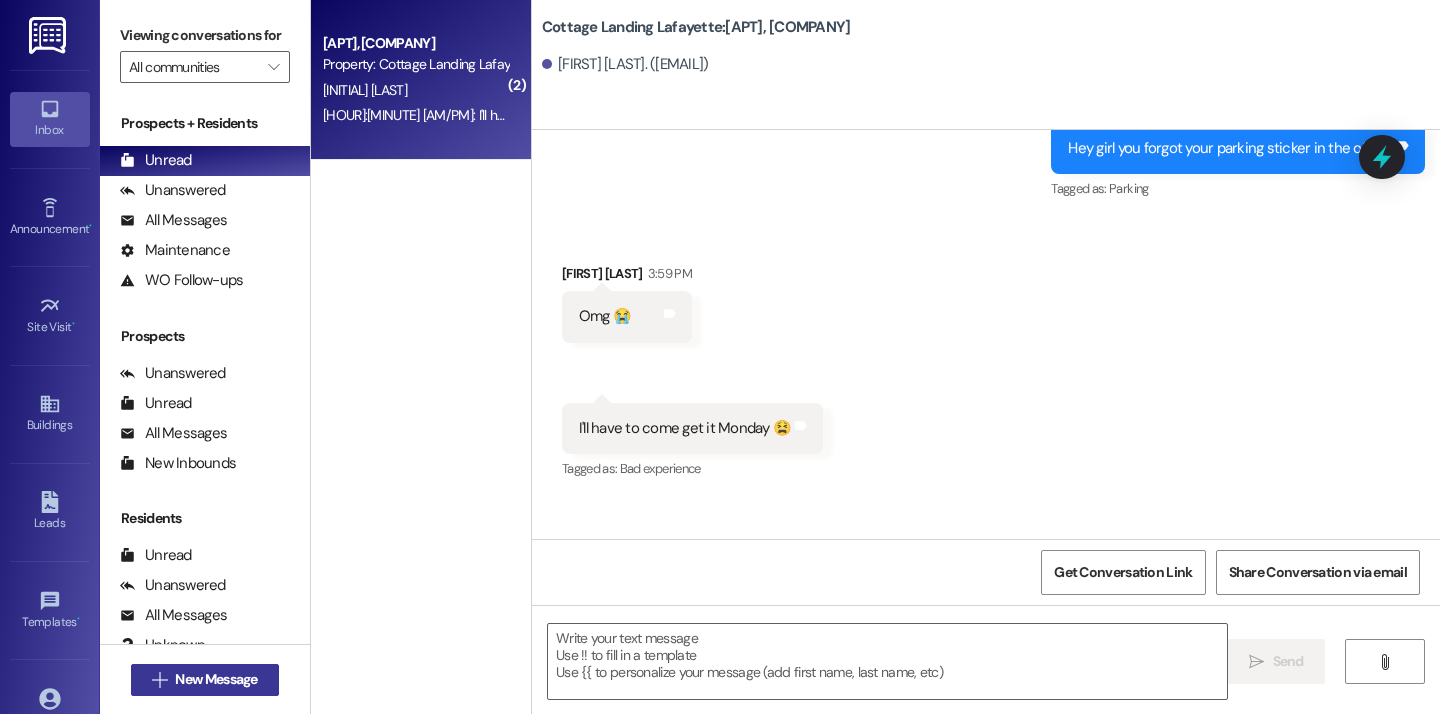 click on "New Message" at bounding box center (216, 679) 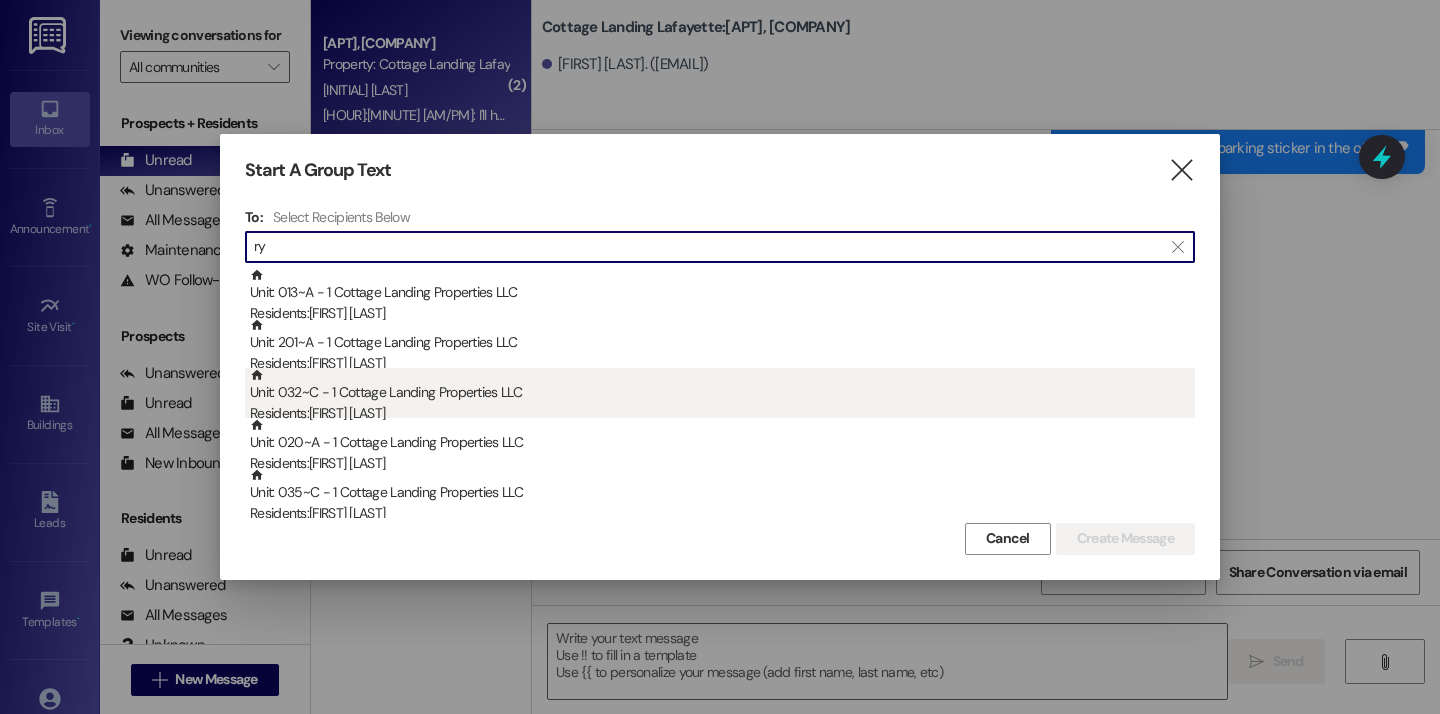 type on "ry" 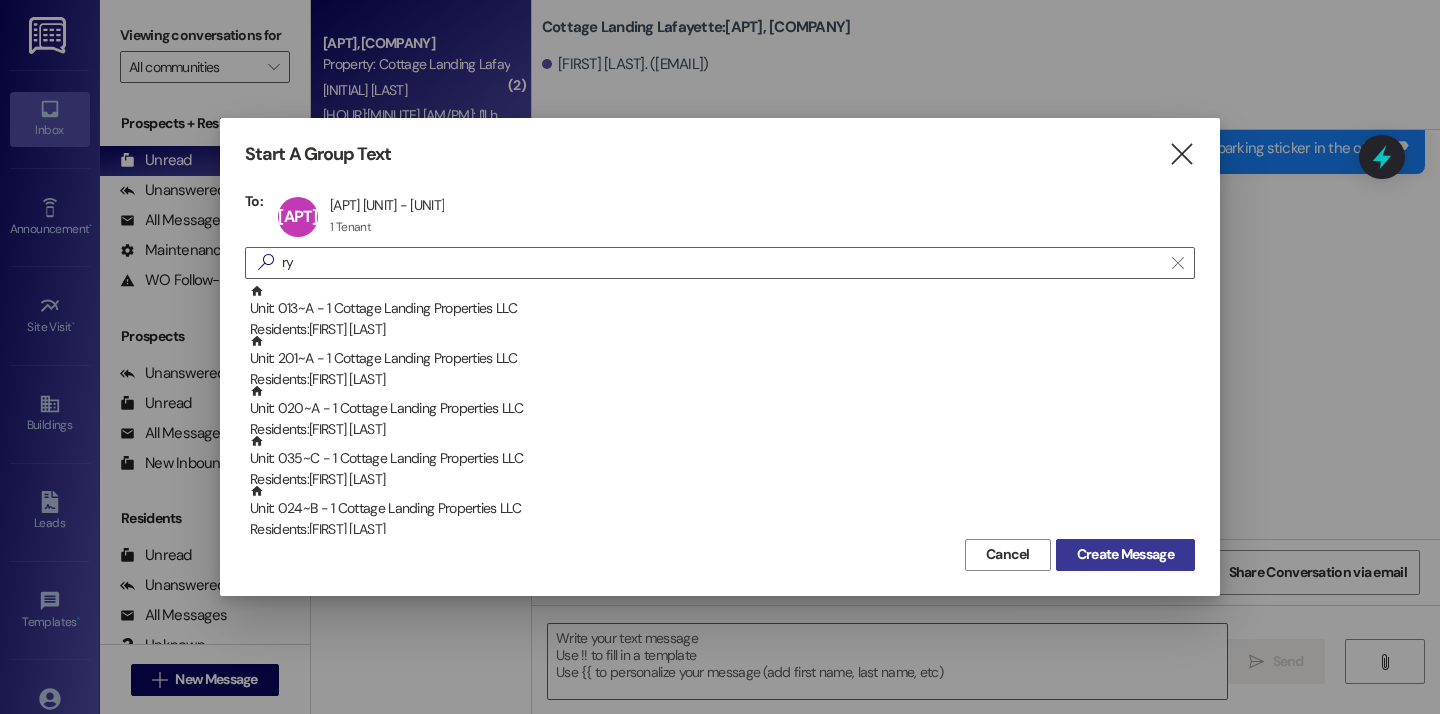 click on "Create Message" at bounding box center (1125, 555) 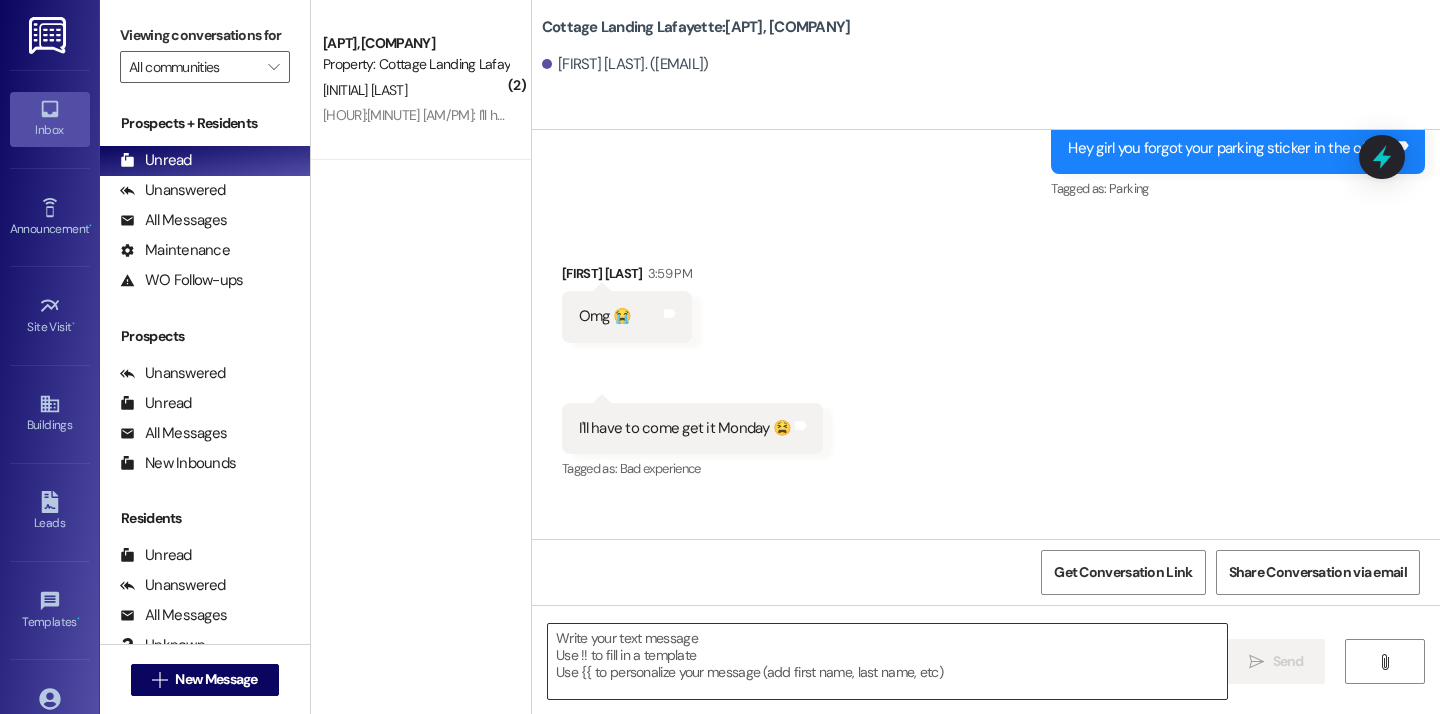 click at bounding box center [887, 661] 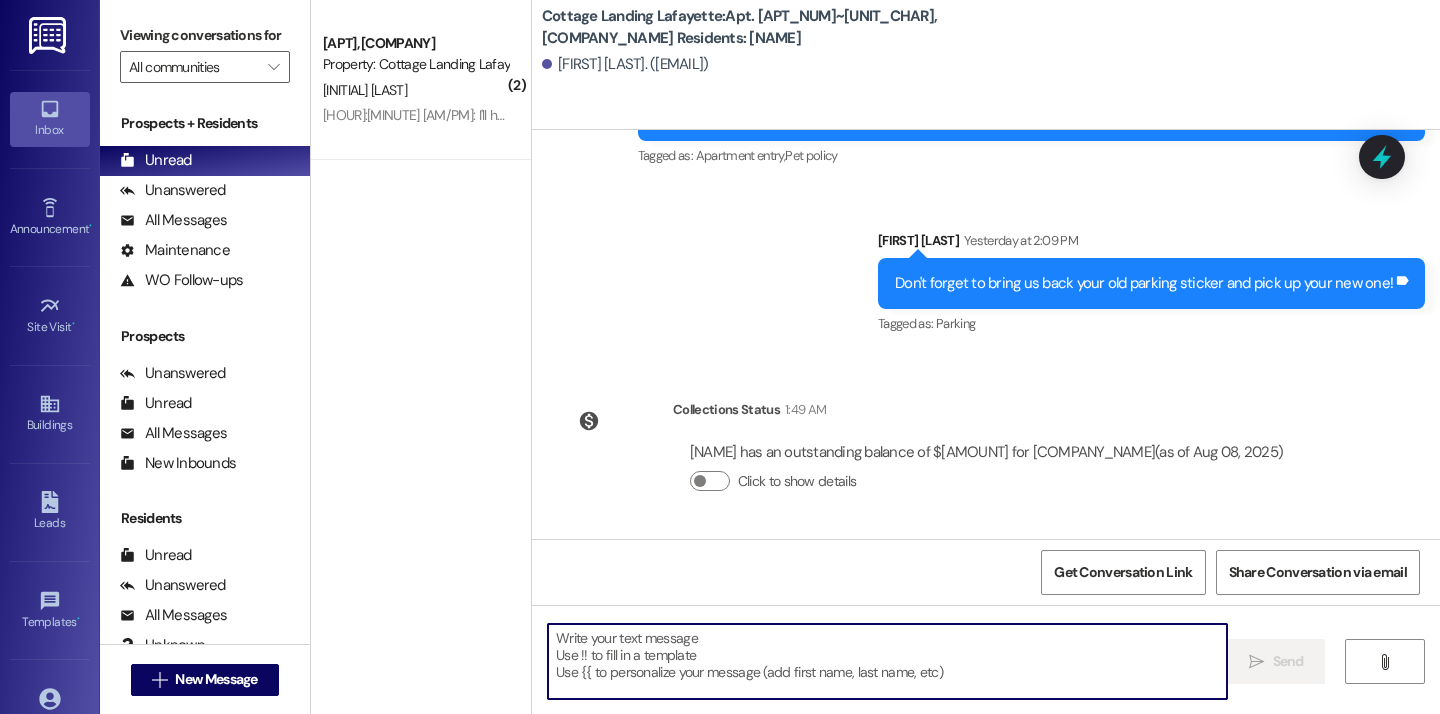 scroll, scrollTop: 24812, scrollLeft: 0, axis: vertical 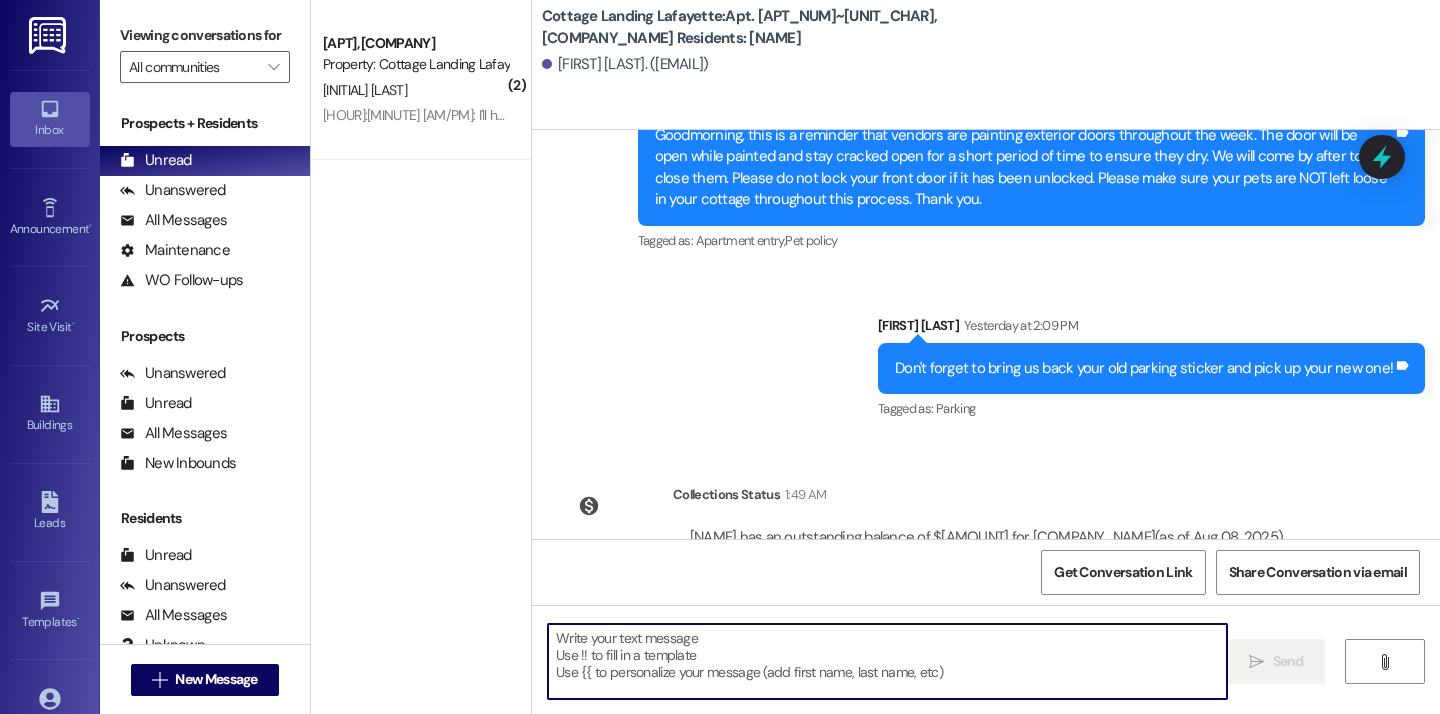 paste on "Hey {{first_name}}, we have a package for you in the office!" 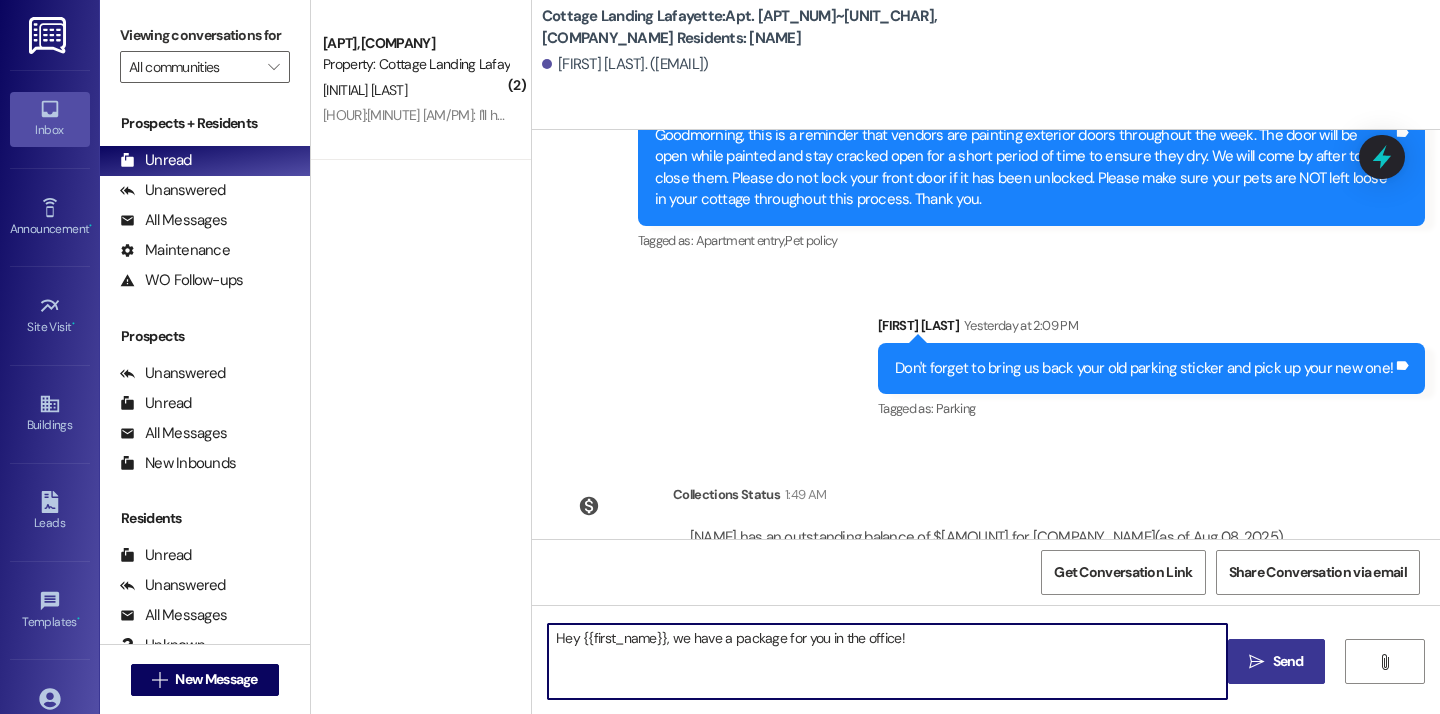 type on "Hey {{first_name}}, we have a package for you in the office!" 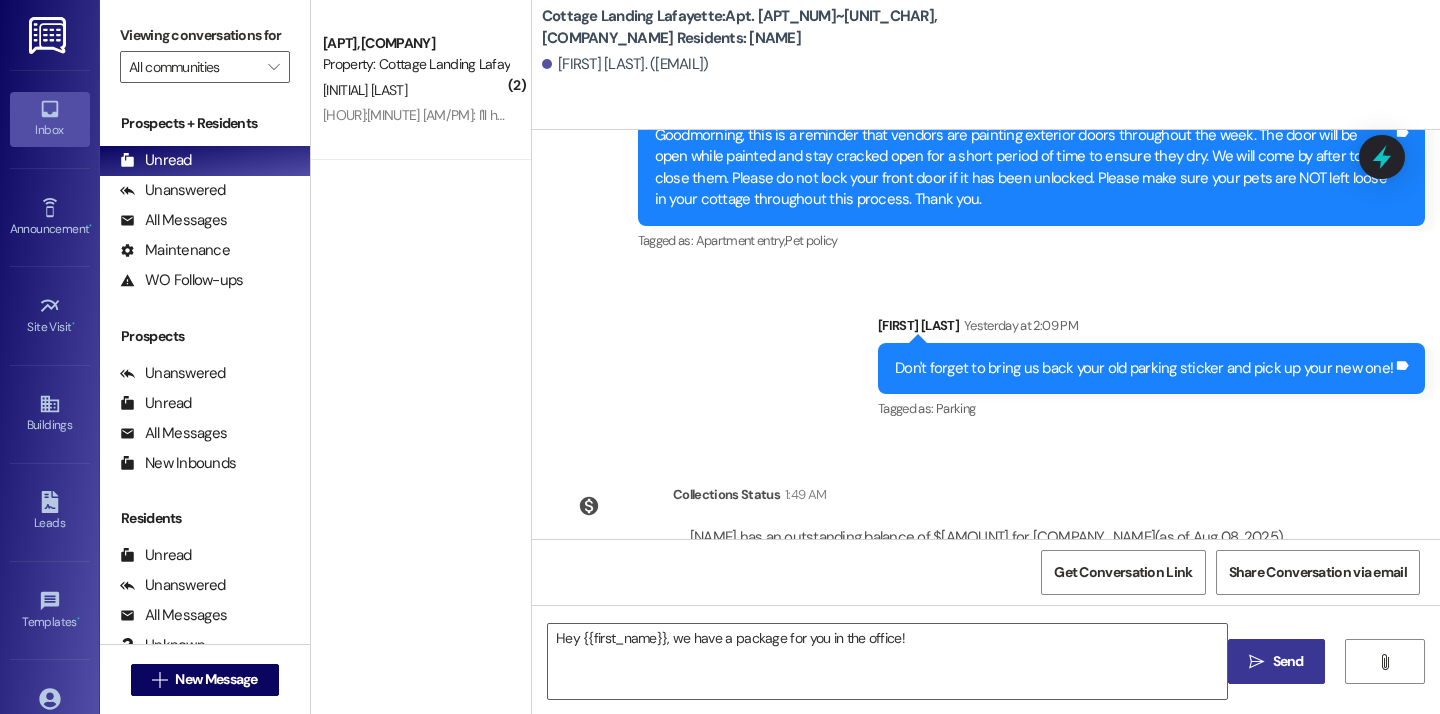 click on "" at bounding box center (1256, 662) 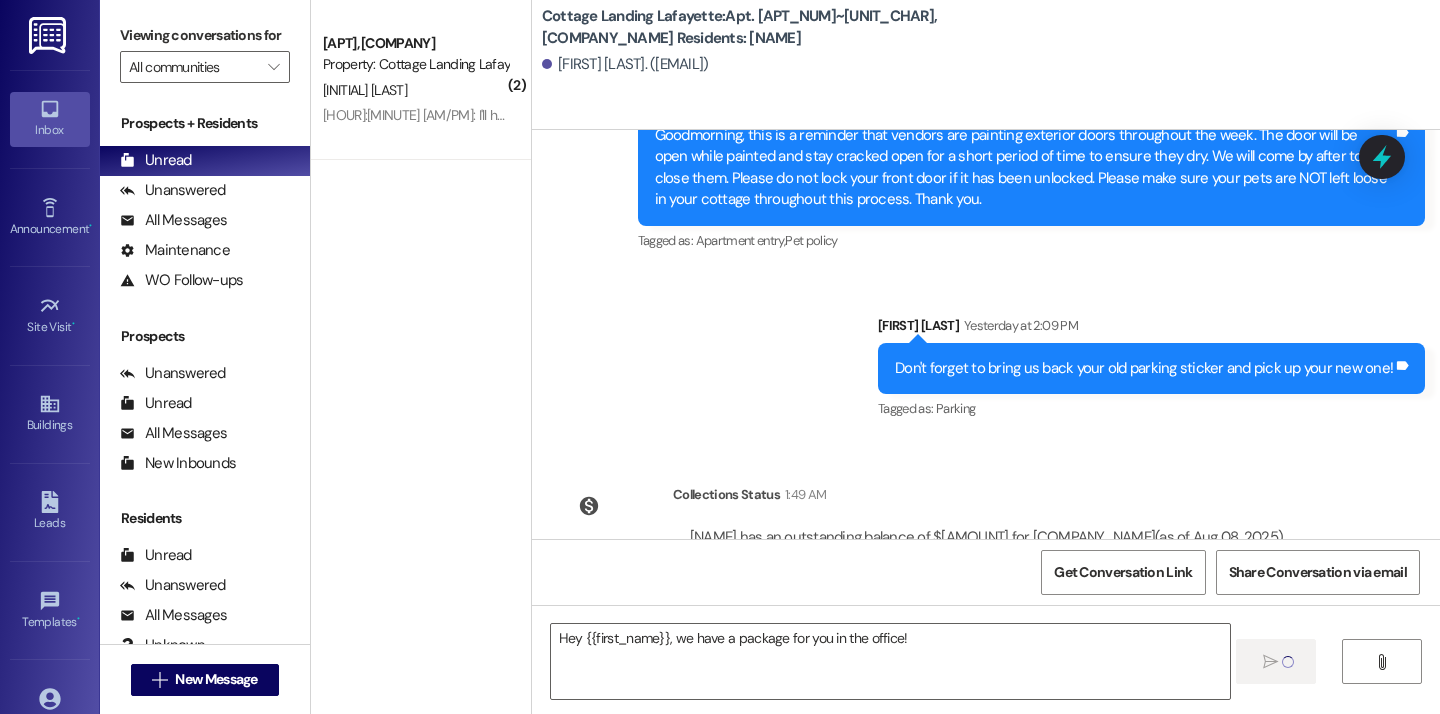 type 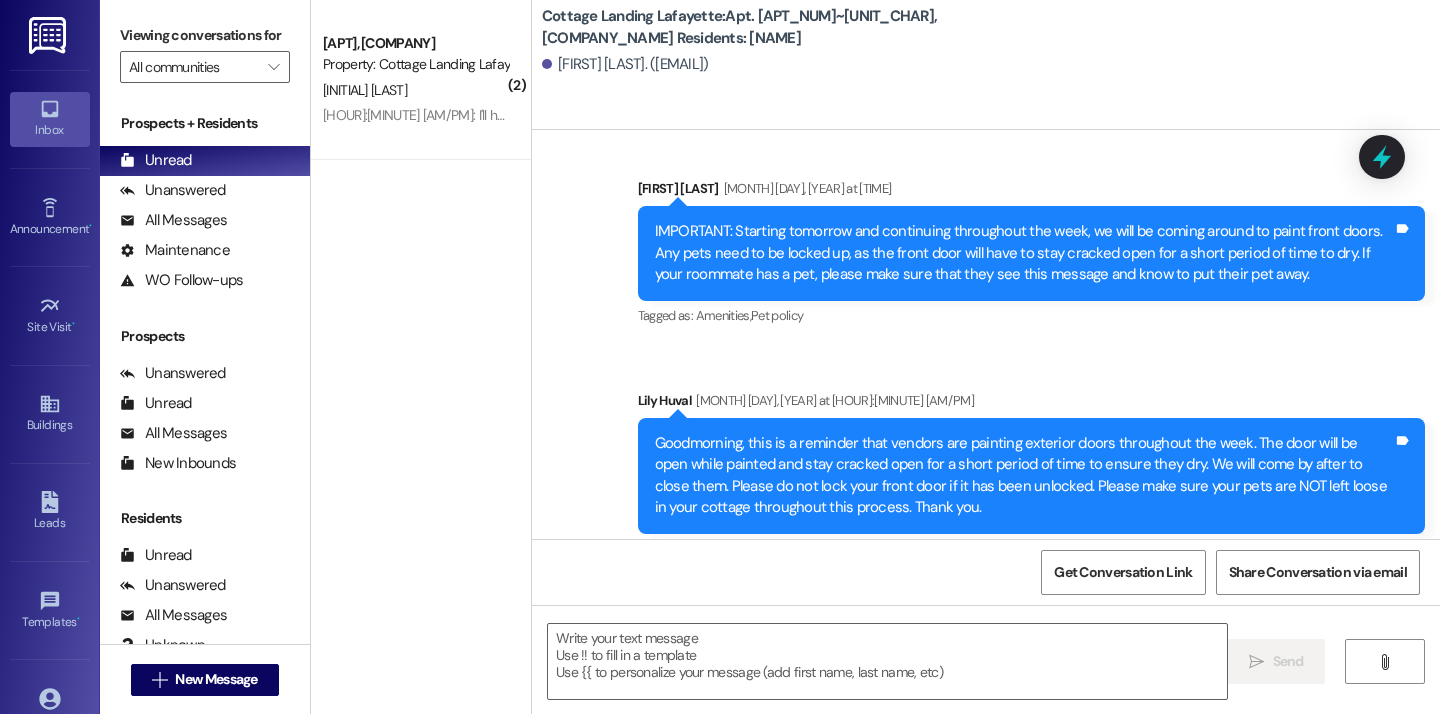 scroll, scrollTop: 24951, scrollLeft: 0, axis: vertical 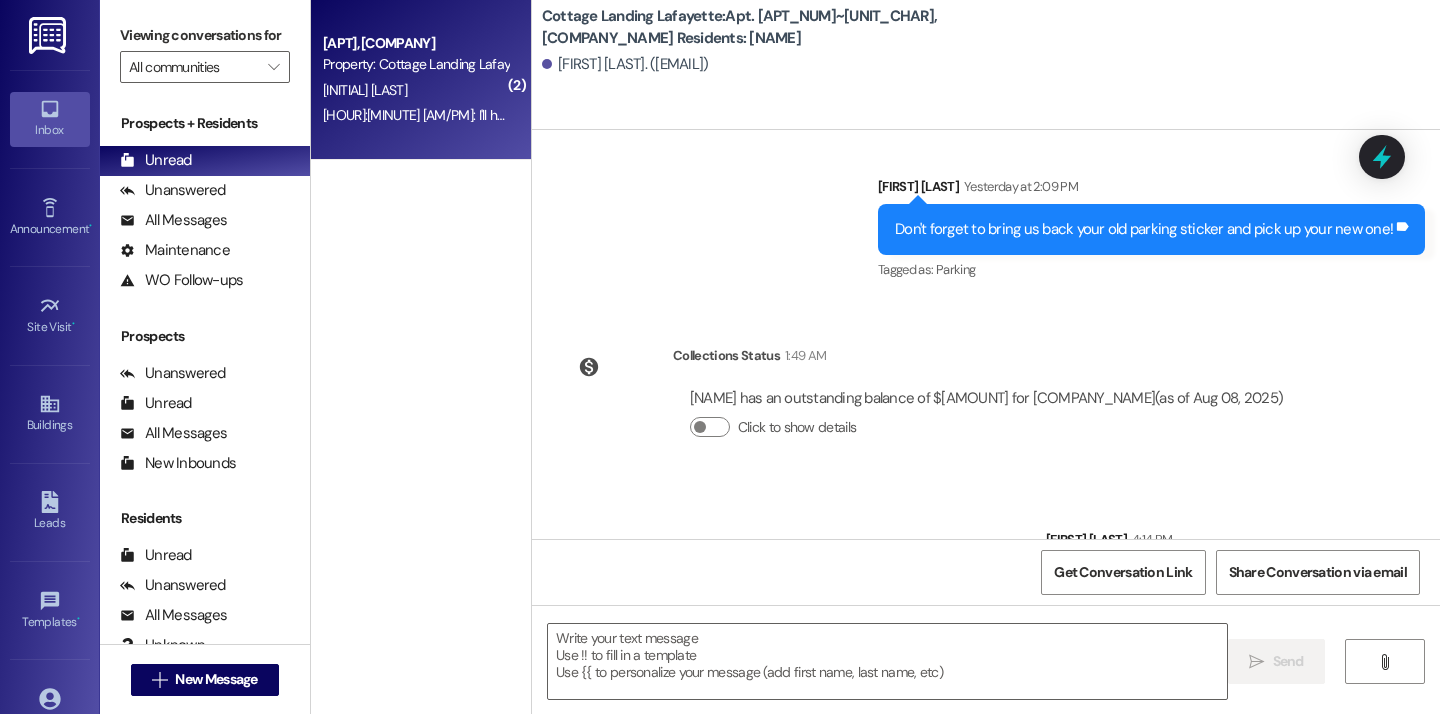 click on "Property: Cottage Landing Lafayette" at bounding box center [415, 64] 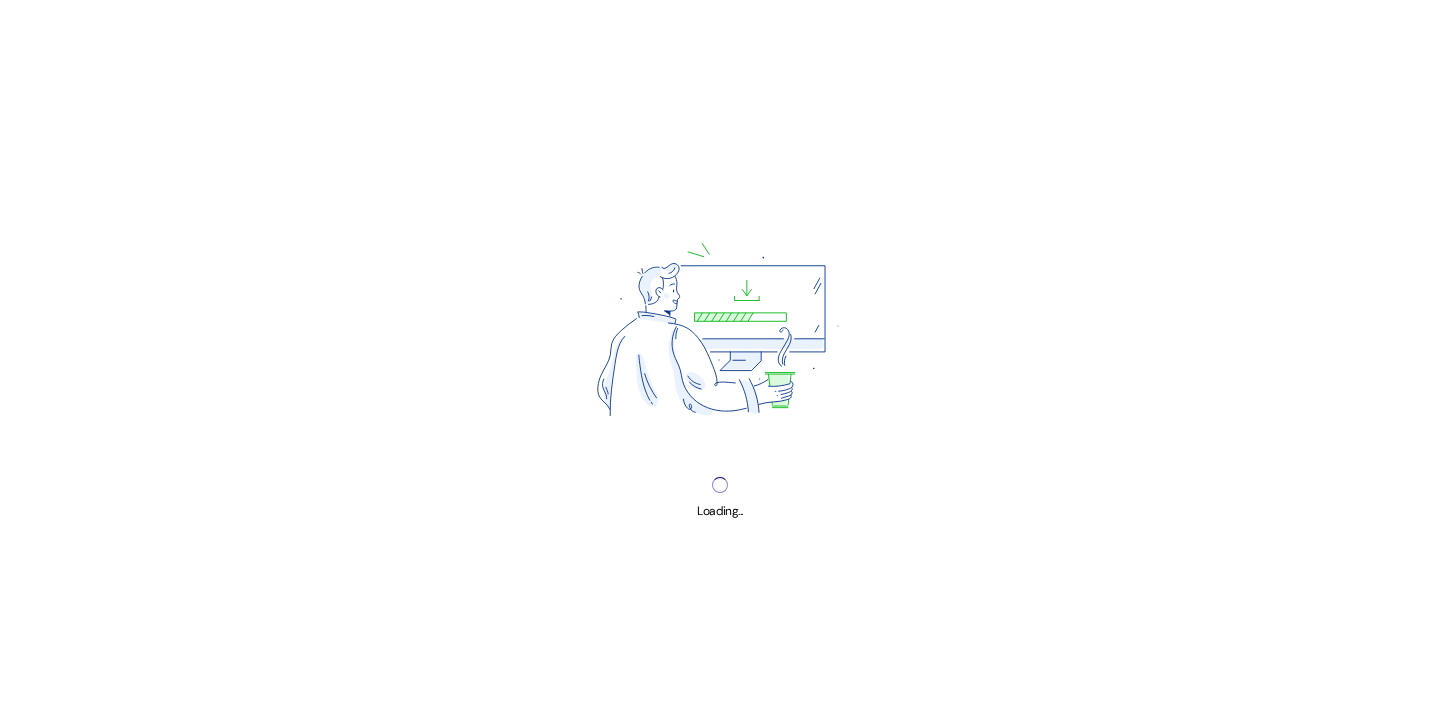 scroll, scrollTop: 0, scrollLeft: 0, axis: both 